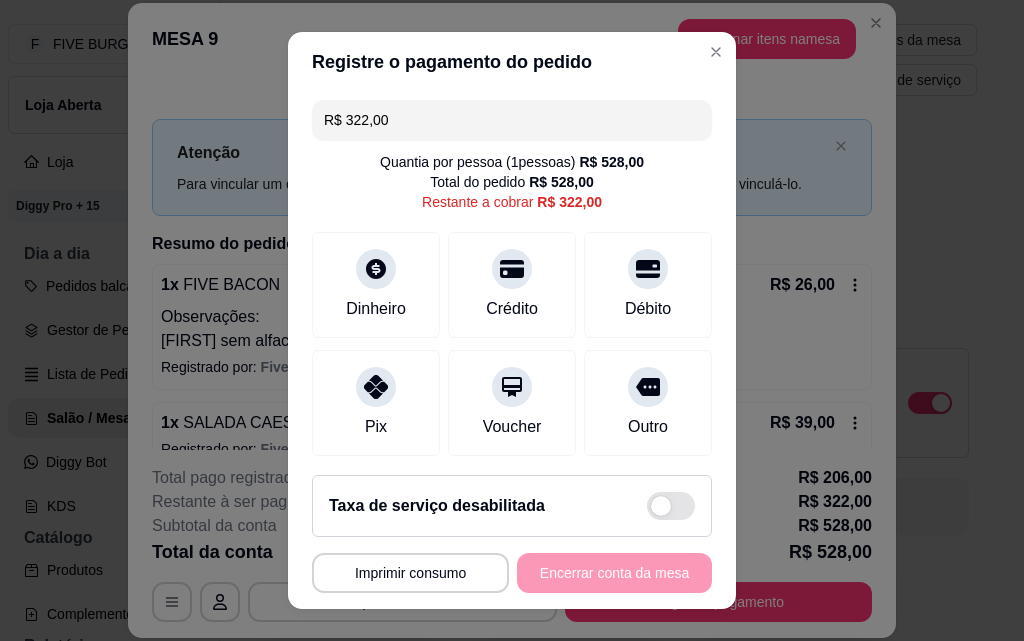 scroll, scrollTop: 0, scrollLeft: 0, axis: both 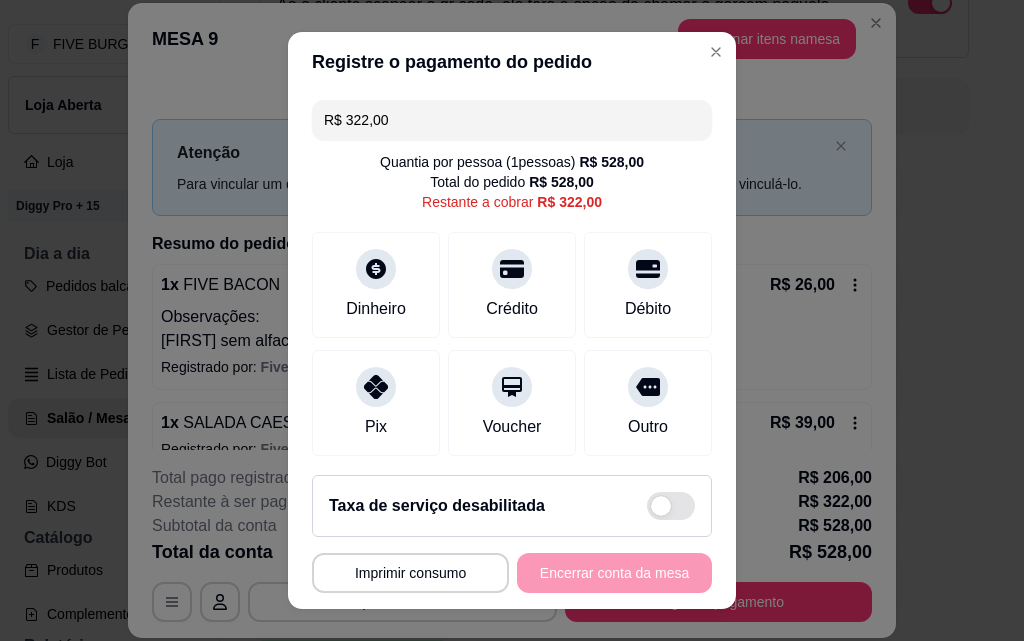 drag, startPoint x: 400, startPoint y: 132, endPoint x: 208, endPoint y: 152, distance: 193.03885 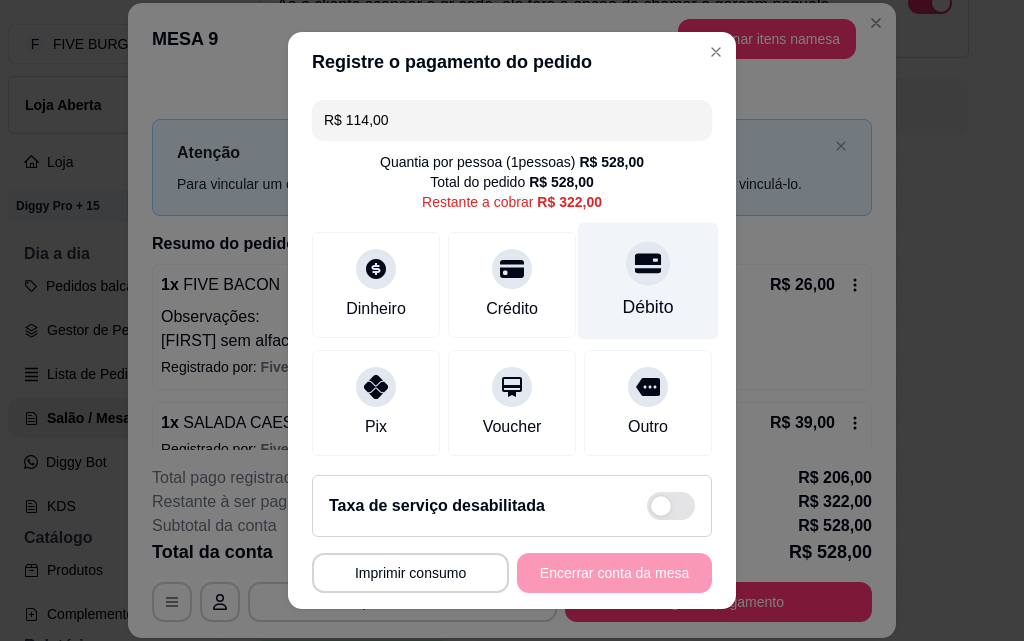 type on "R$ 114,00" 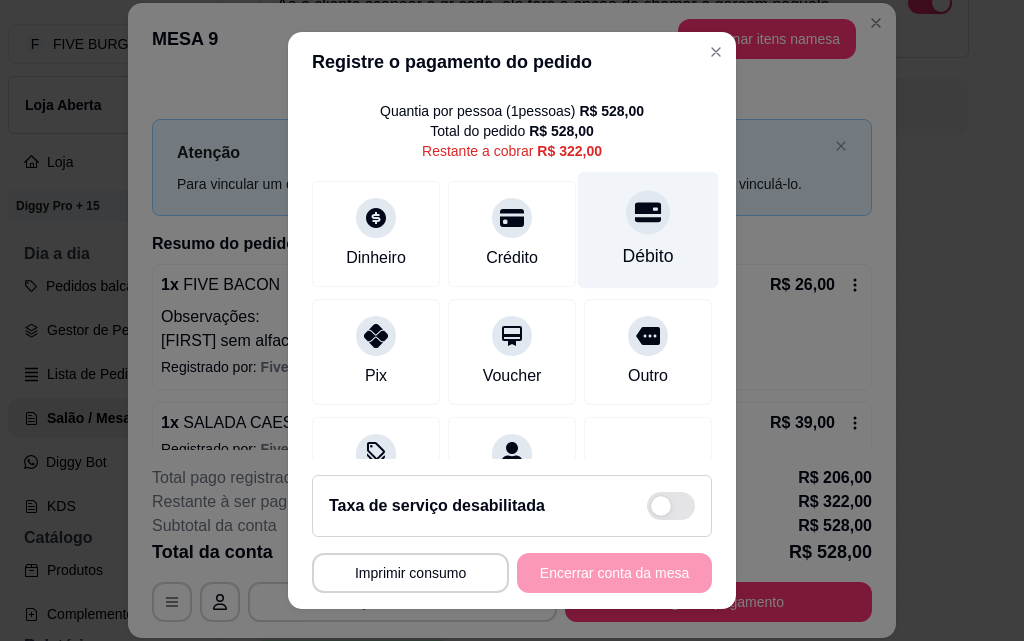 scroll, scrollTop: 0, scrollLeft: 0, axis: both 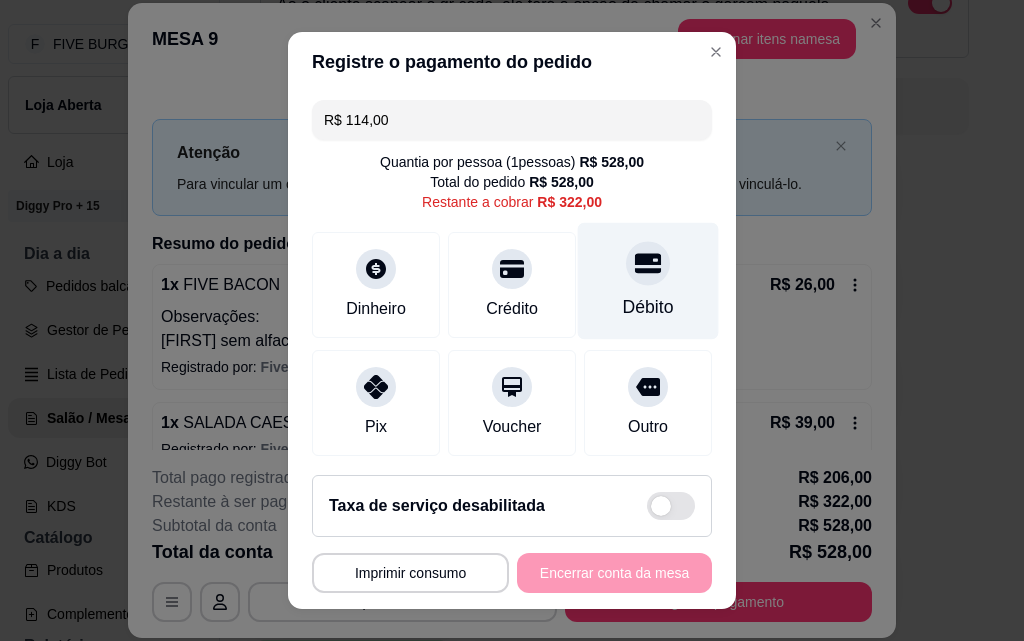 click at bounding box center [648, 263] 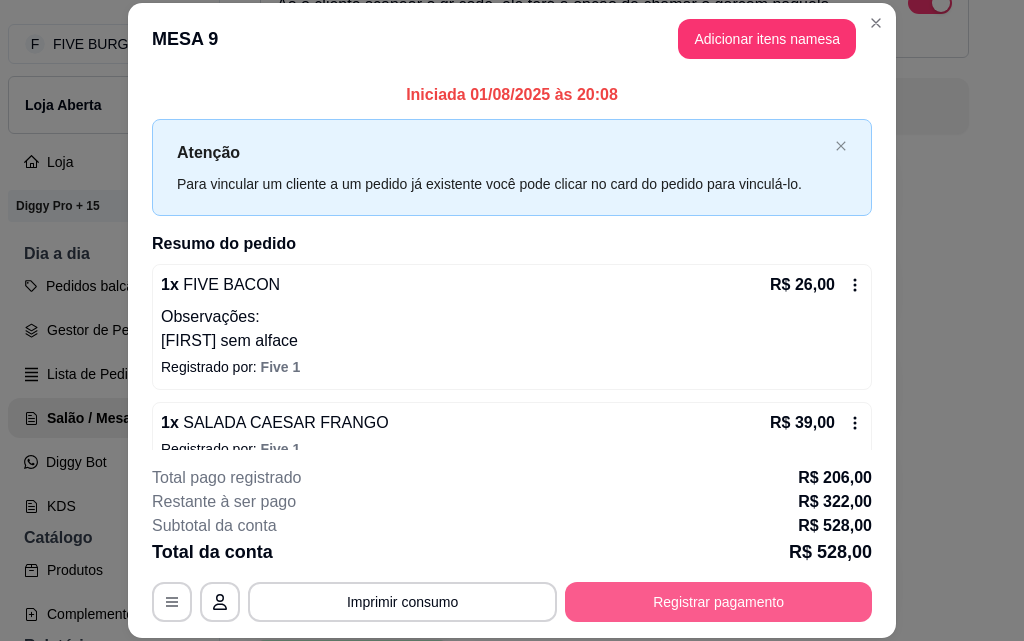 click on "Registrar pagamento" at bounding box center [718, 602] 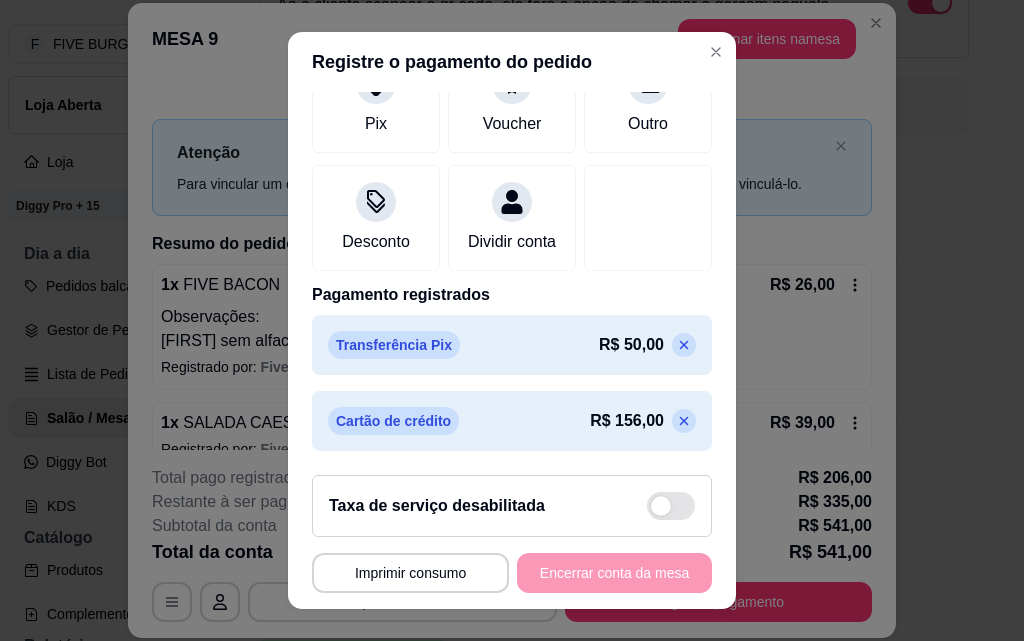 scroll, scrollTop: 0, scrollLeft: 0, axis: both 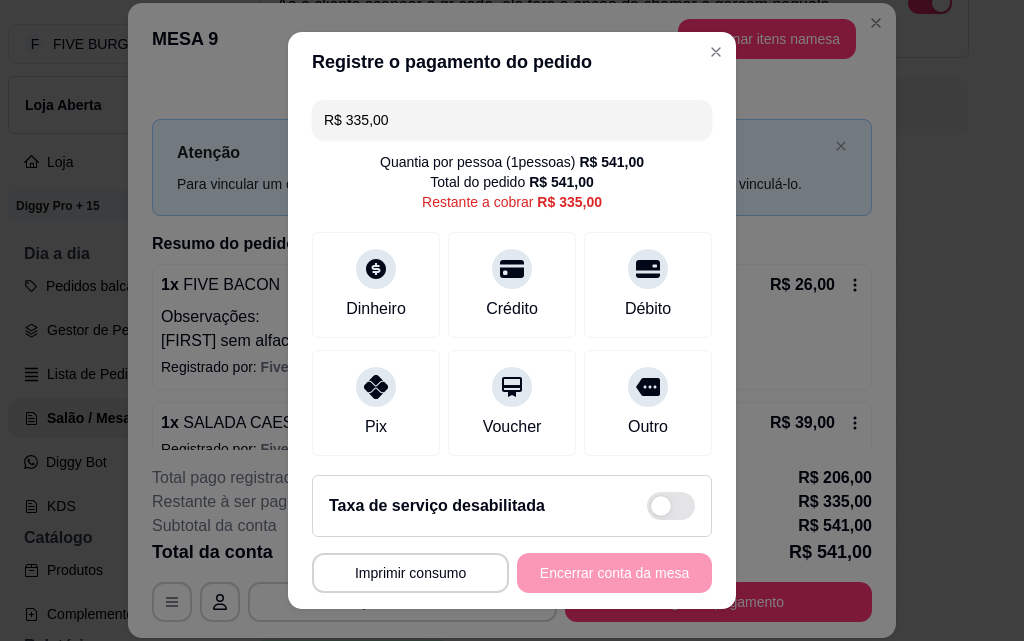 drag, startPoint x: 420, startPoint y: 118, endPoint x: 147, endPoint y: 111, distance: 273.08972 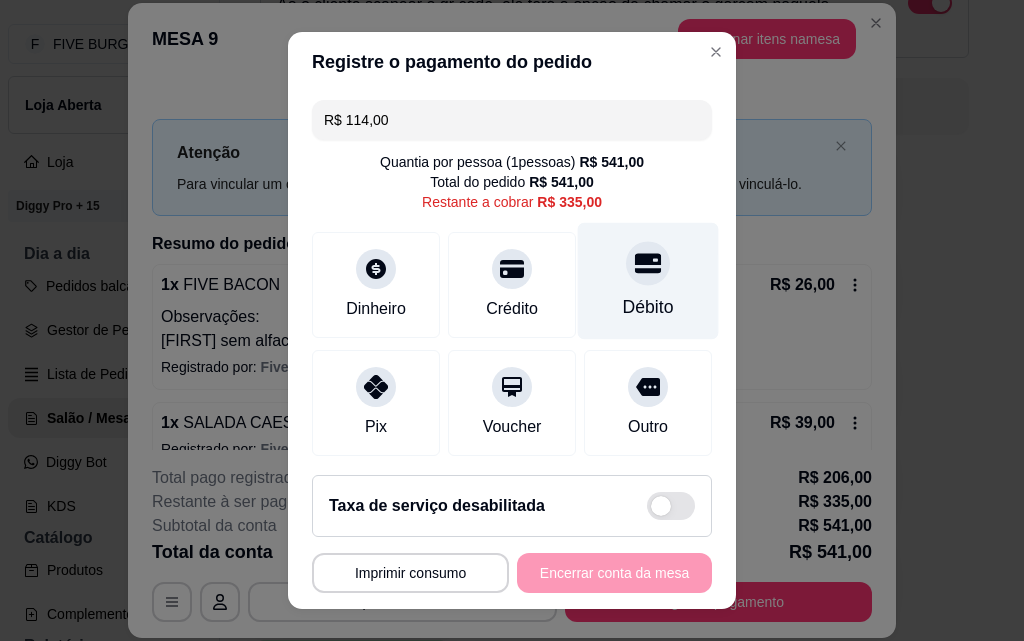 click on "Débito" at bounding box center [648, 307] 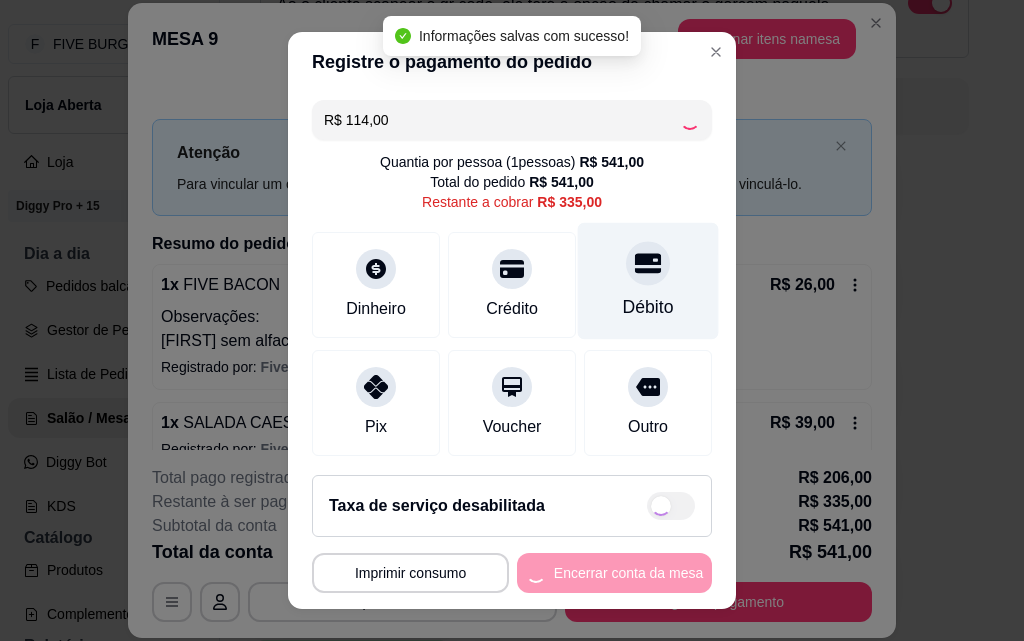 type on "R$ 221,00" 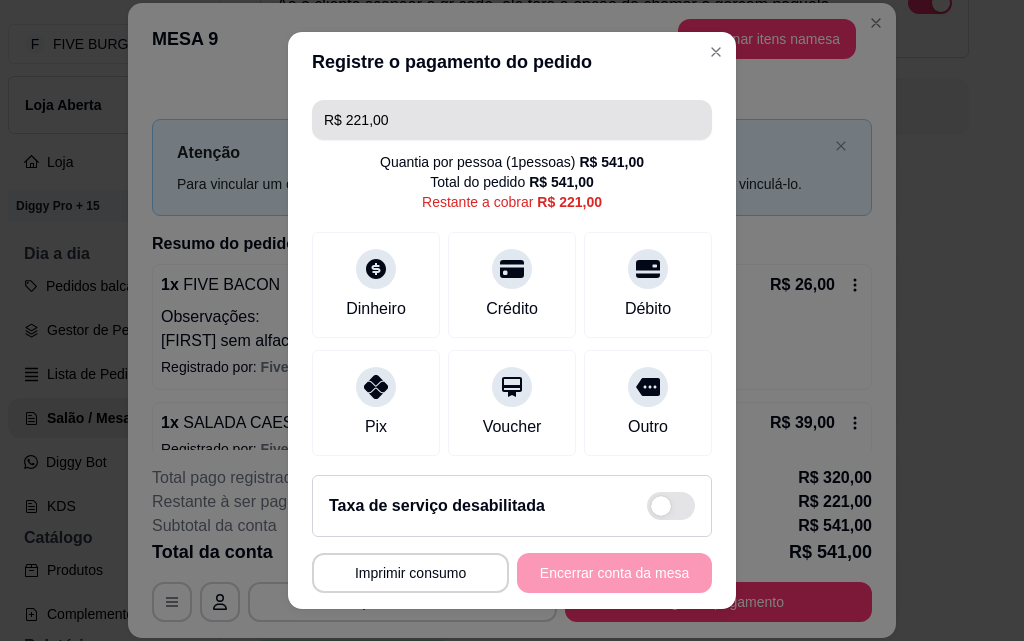 drag, startPoint x: 670, startPoint y: 128, endPoint x: 658, endPoint y: 91, distance: 38.8973 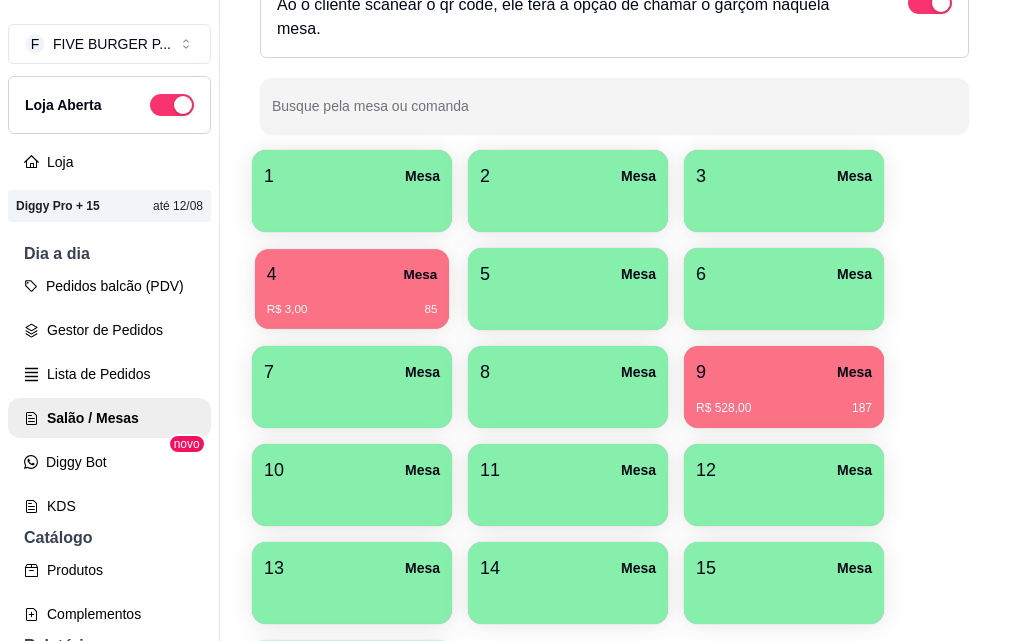 click on "R$ 3,00 85" at bounding box center [352, 310] 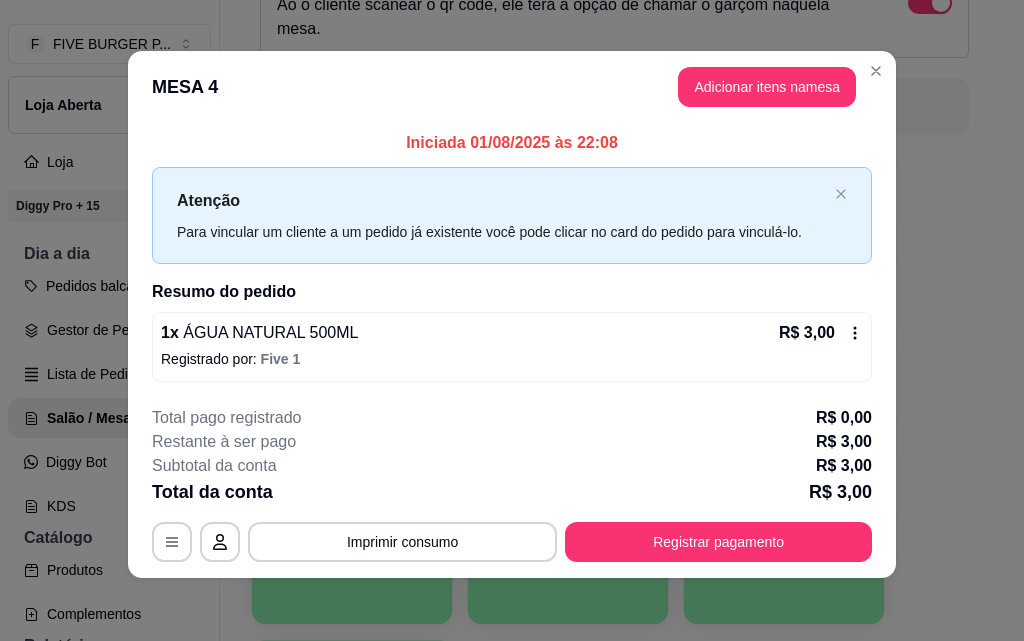 scroll, scrollTop: 7, scrollLeft: 0, axis: vertical 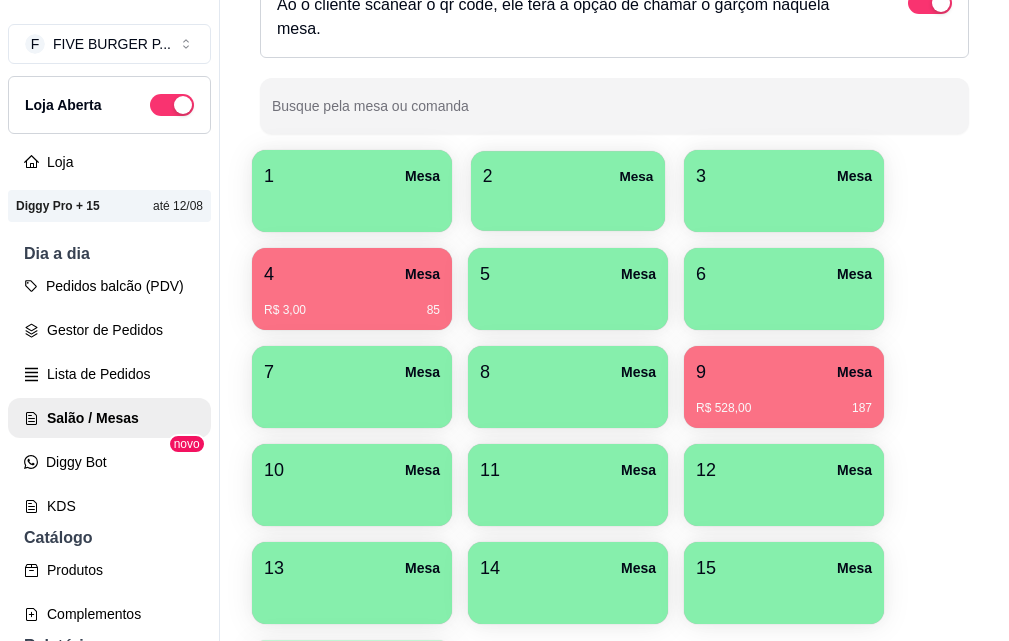 click at bounding box center (568, 204) 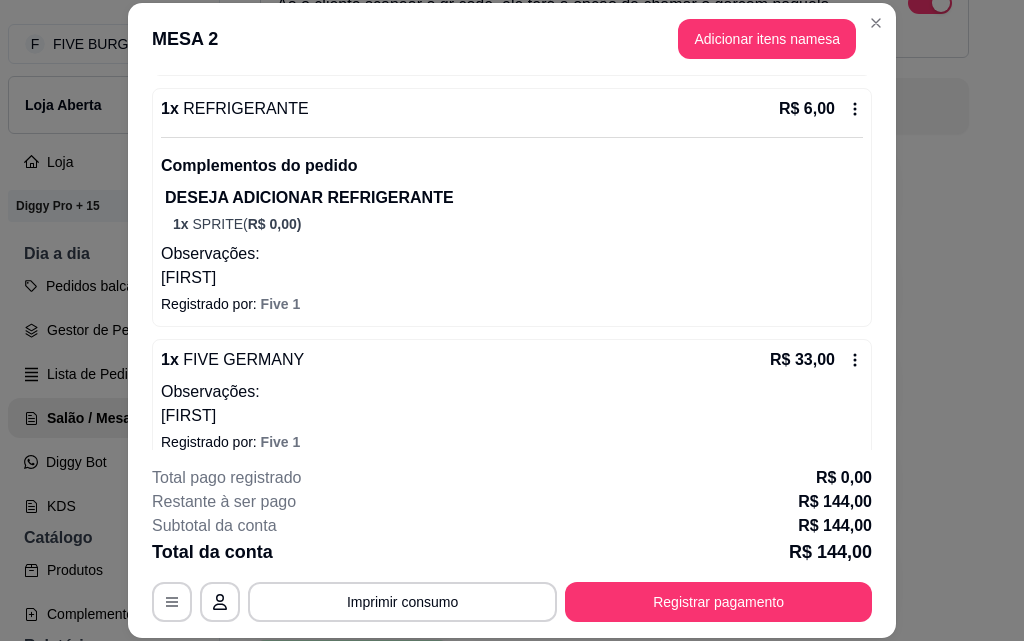 scroll, scrollTop: 500, scrollLeft: 0, axis: vertical 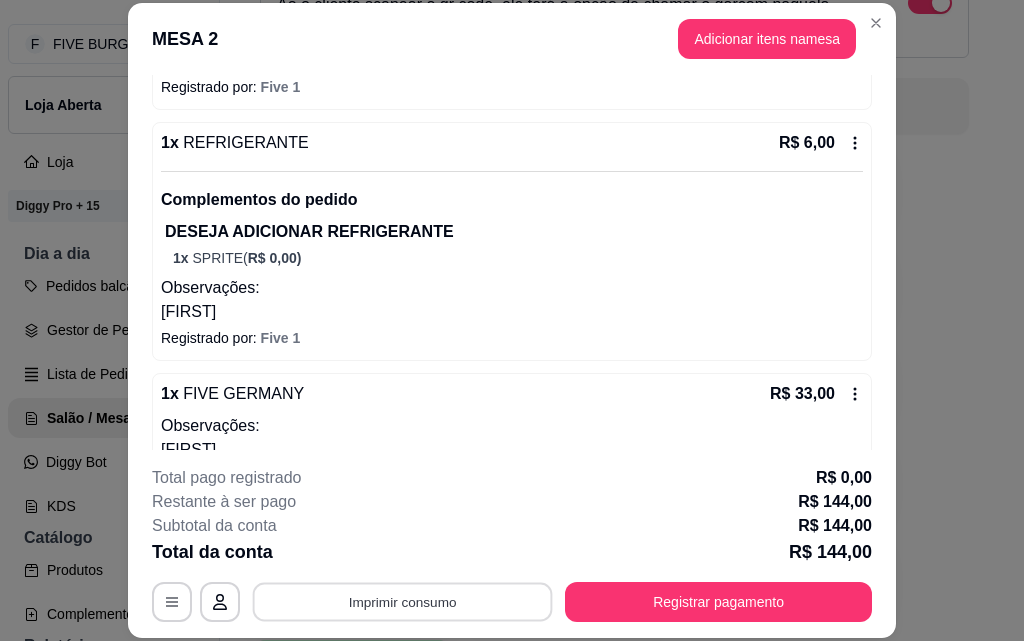 click on "Imprimir consumo" at bounding box center (403, 601) 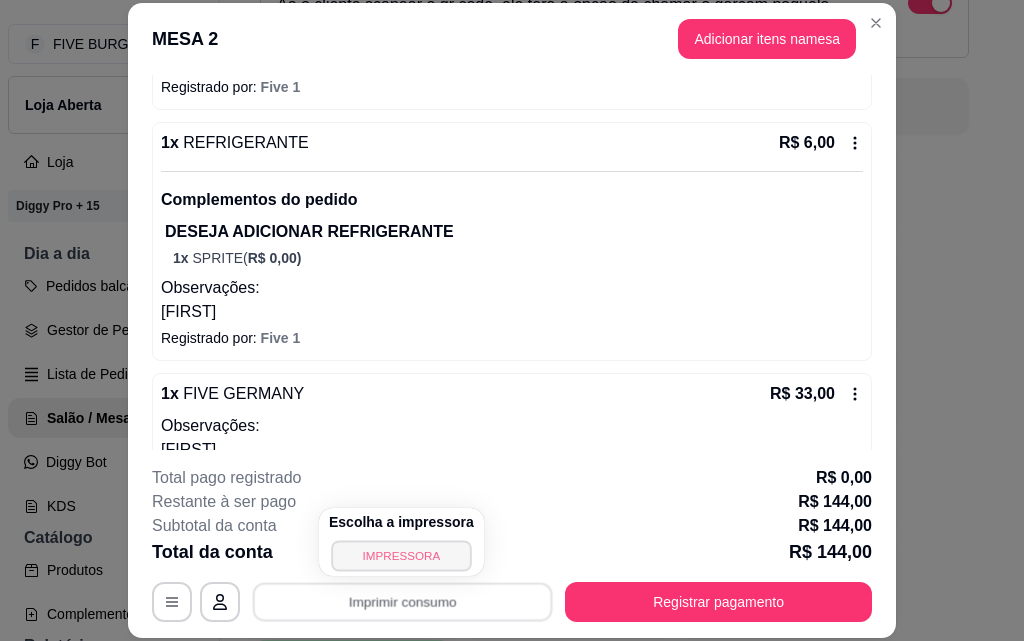 click on "IMPRESSORA" at bounding box center [401, 555] 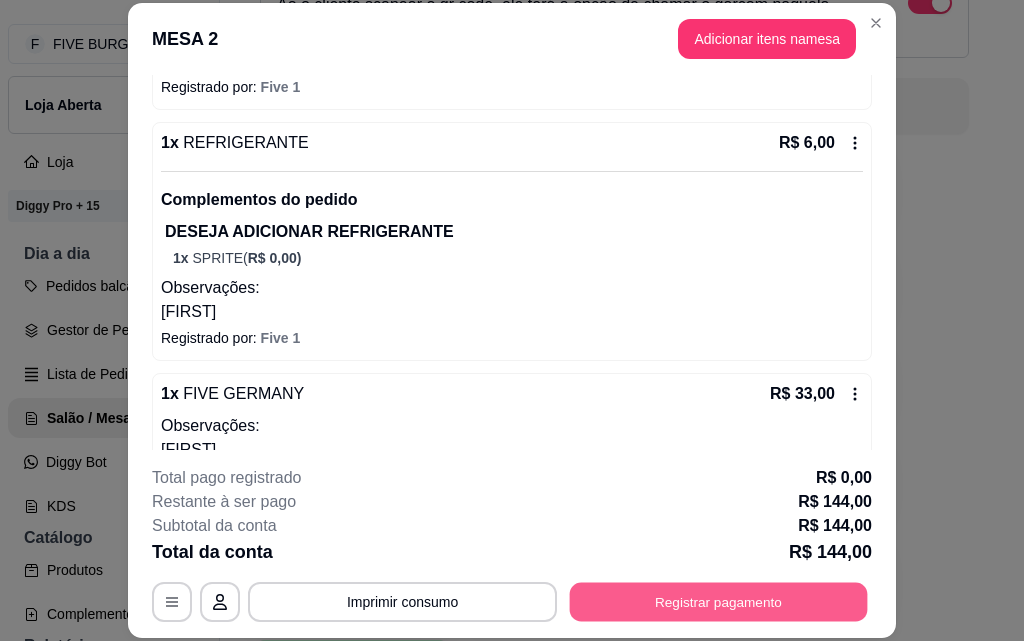 click on "Registrar pagamento" at bounding box center (719, 601) 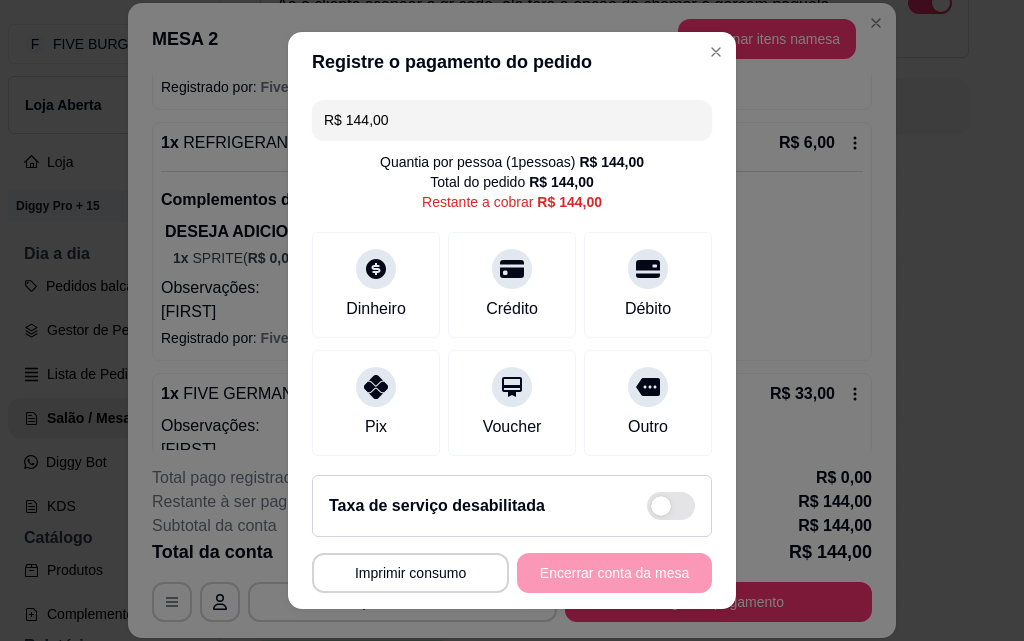 drag, startPoint x: 436, startPoint y: 134, endPoint x: 61, endPoint y: 102, distance: 376.36285 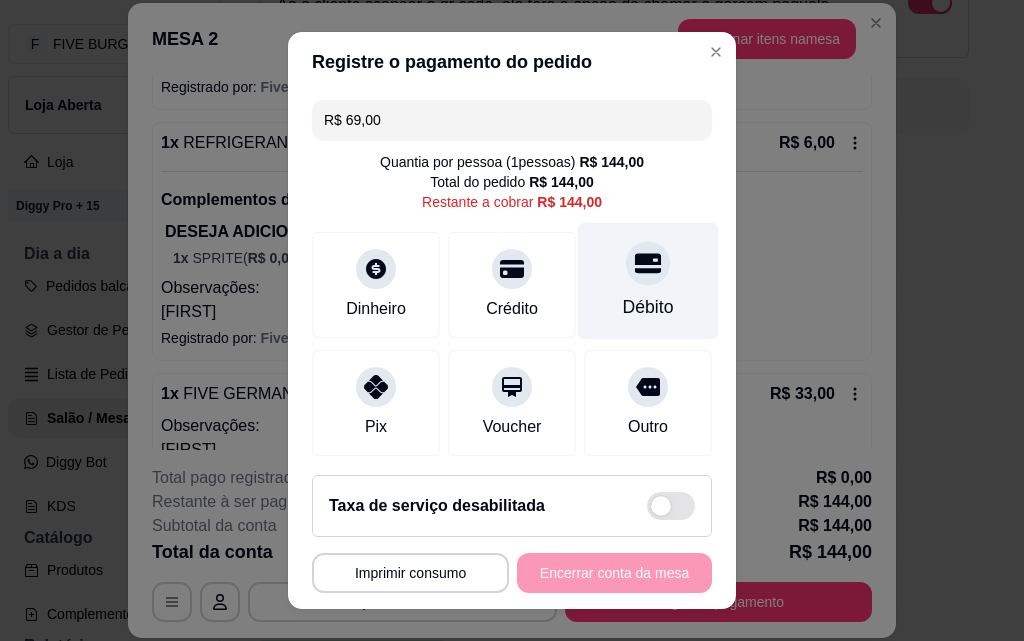 click on "Débito" at bounding box center (648, 307) 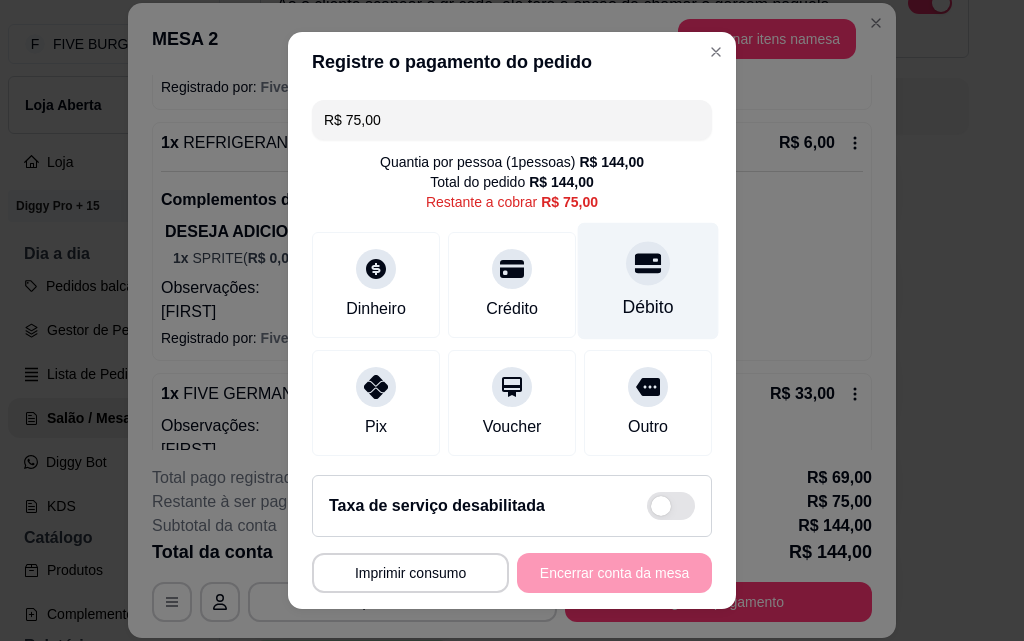 click on "Débito" at bounding box center [648, 307] 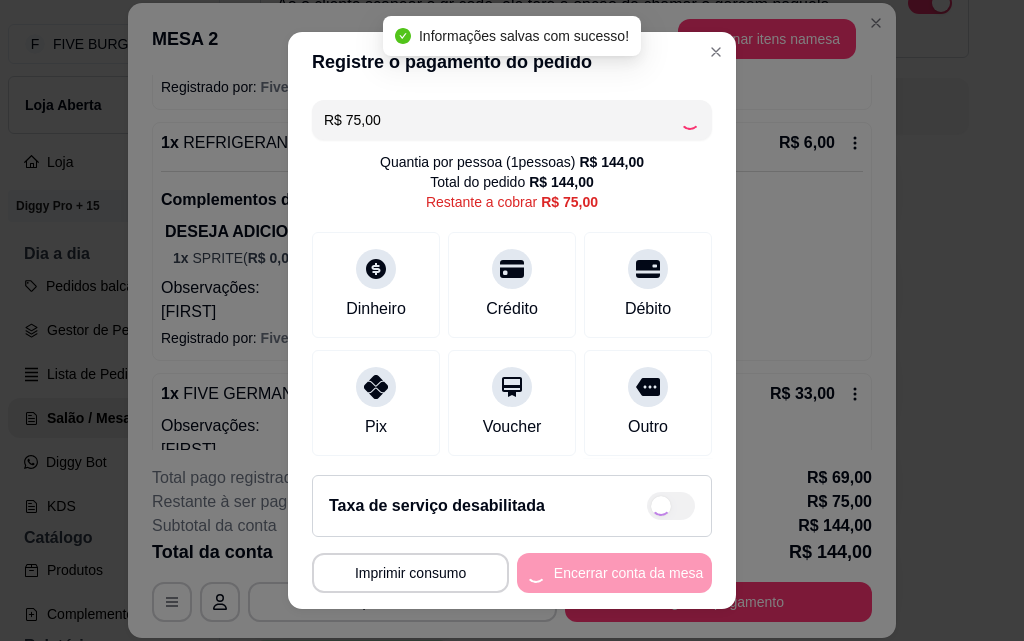 type on "R$ 0,00" 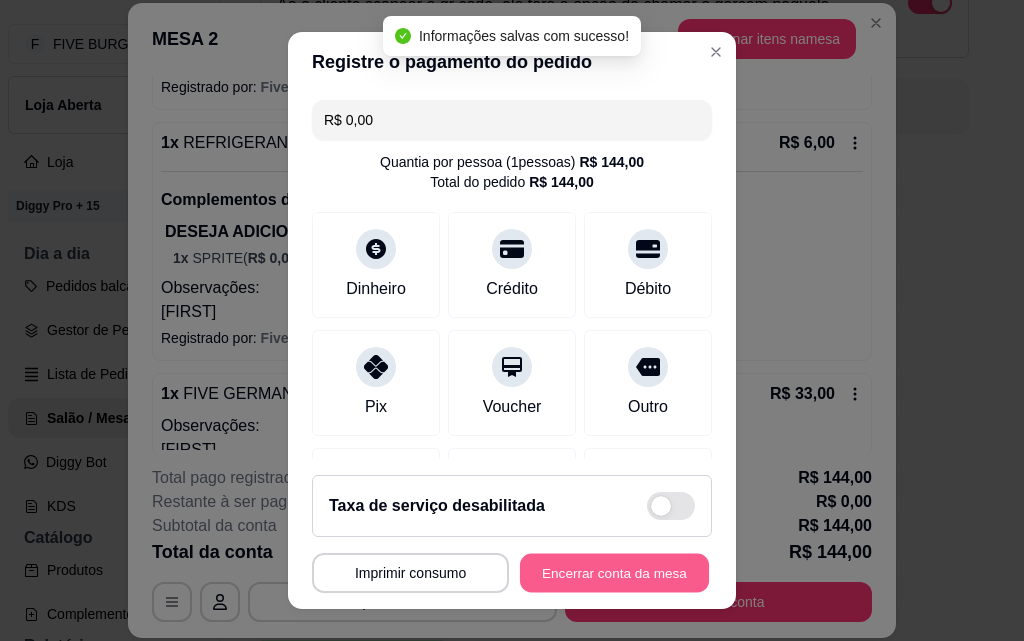 click on "Encerrar conta da mesa" at bounding box center [614, 573] 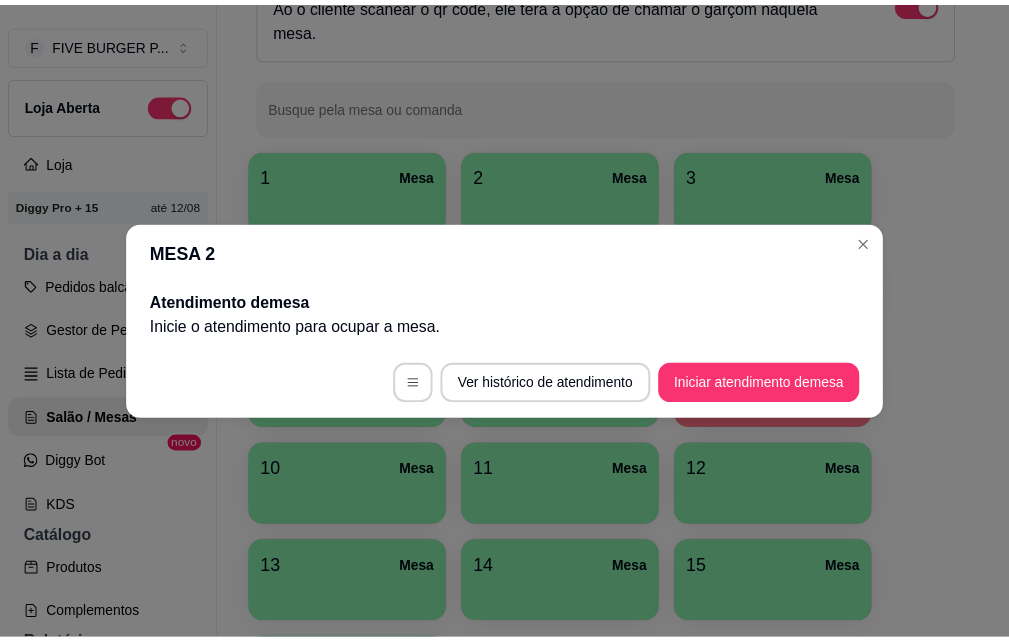 scroll, scrollTop: 0, scrollLeft: 0, axis: both 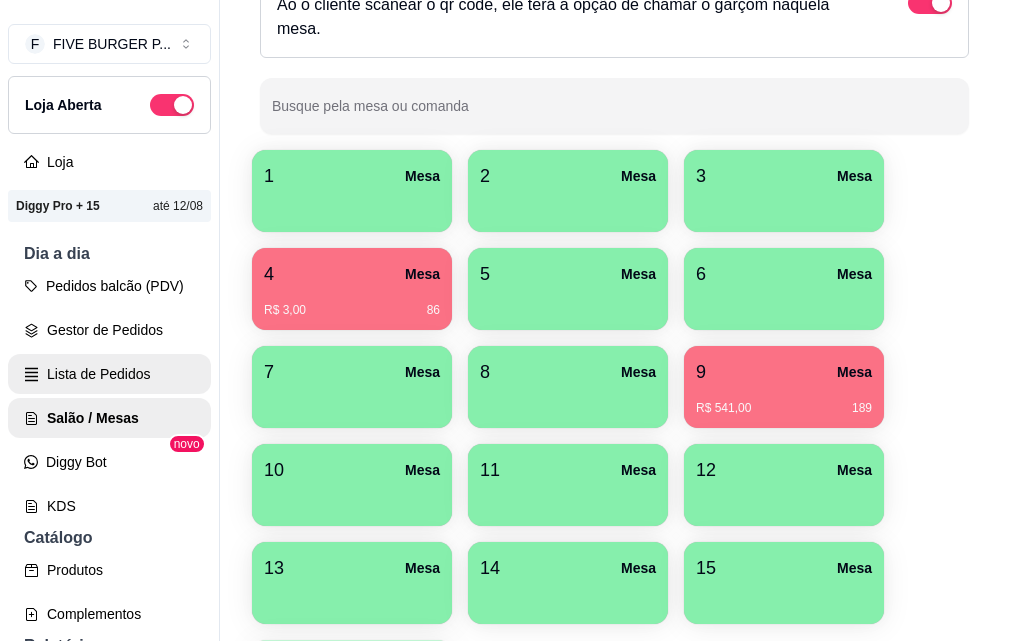 click on "Lista de Pedidos" at bounding box center [109, 374] 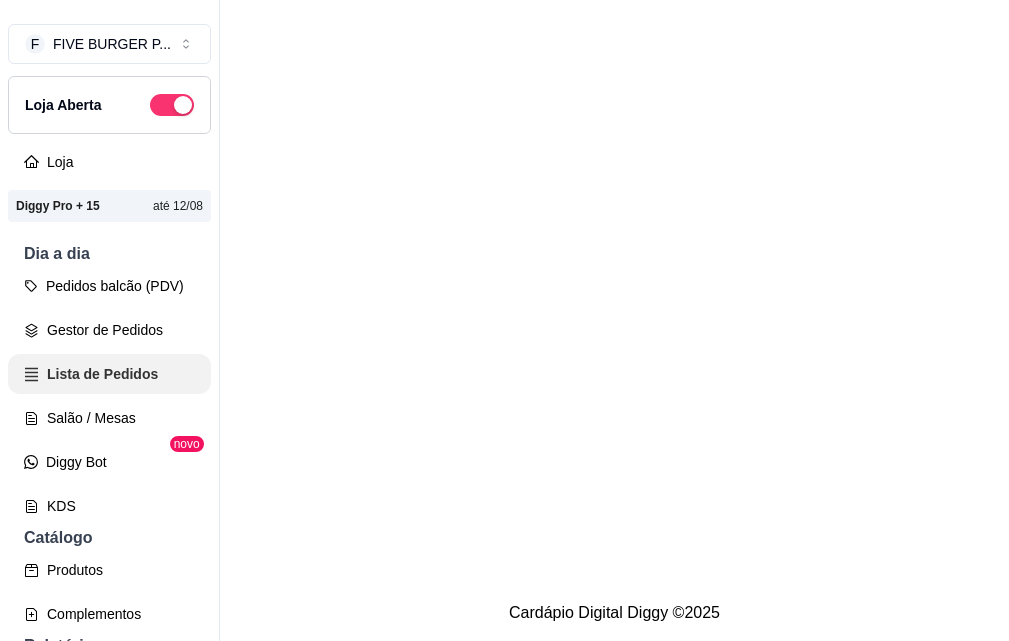 scroll, scrollTop: 0, scrollLeft: 0, axis: both 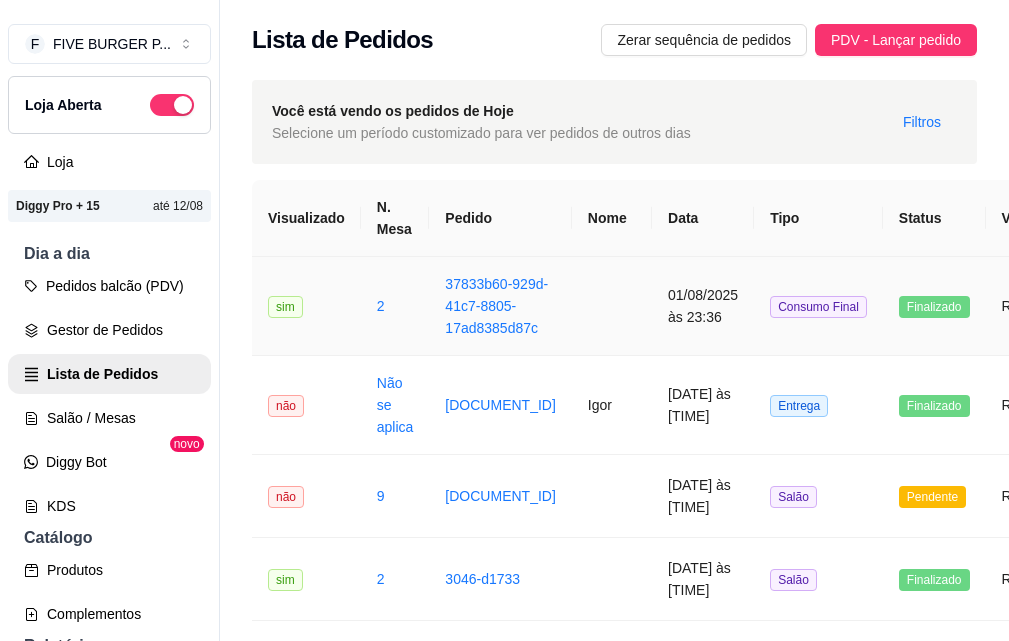 click at bounding box center [612, 306] 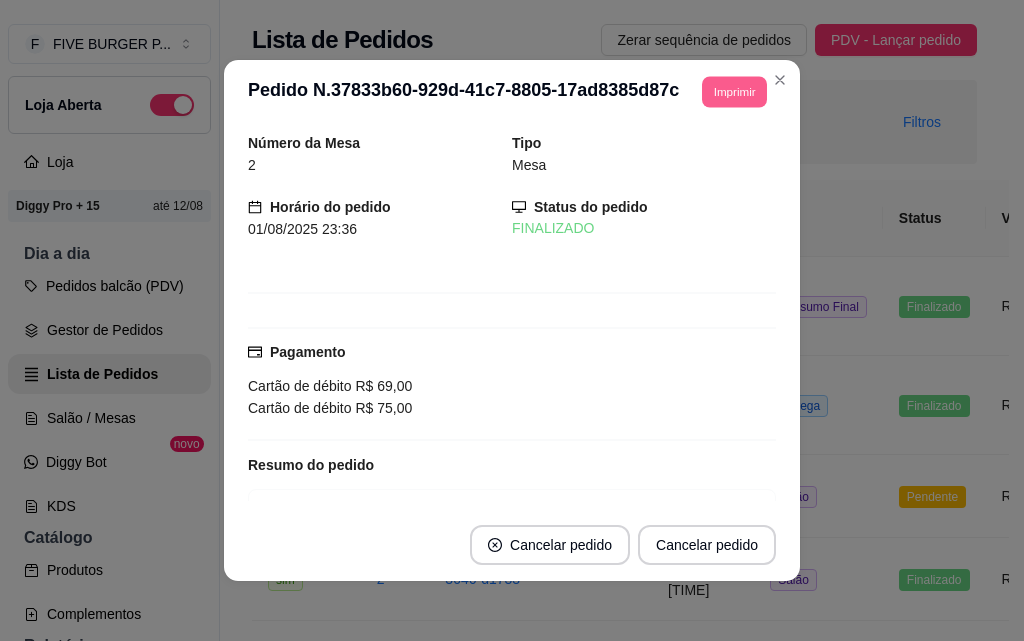 click on "Imprimir" at bounding box center [734, 91] 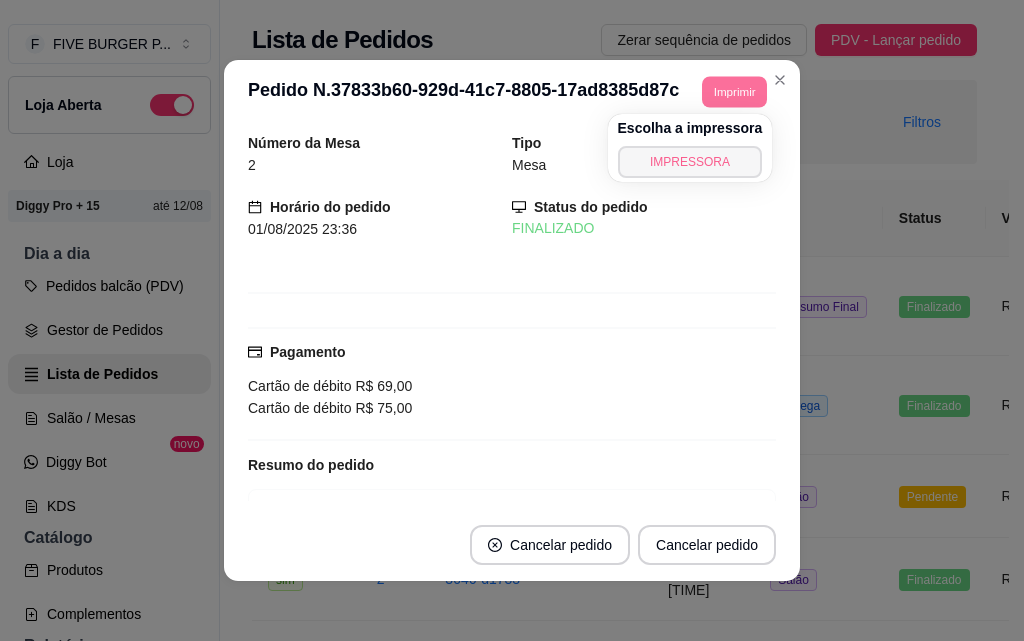 click on "IMPRESSORA" at bounding box center (690, 162) 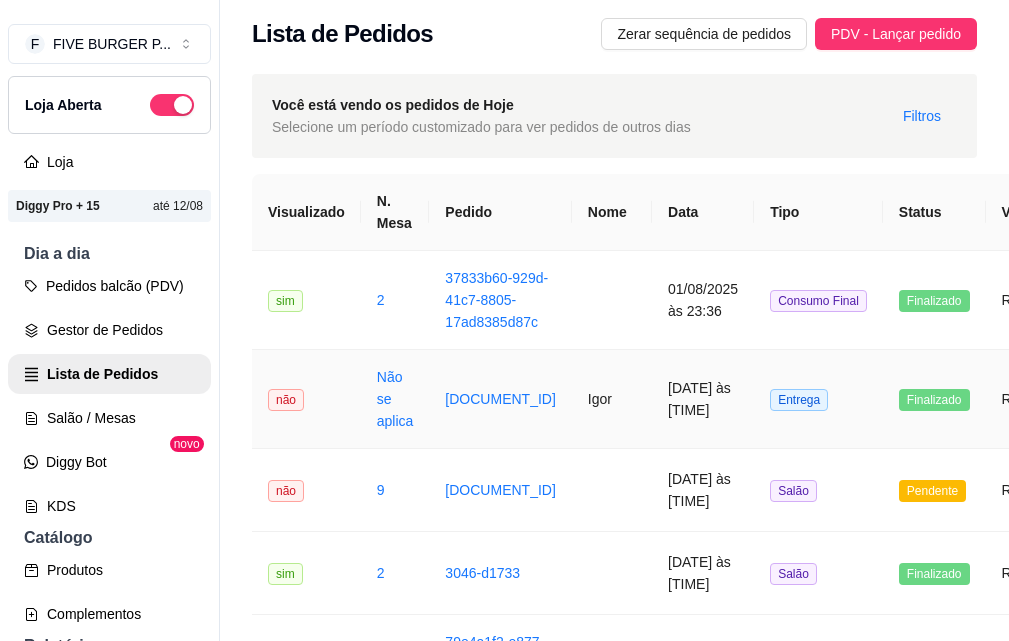scroll, scrollTop: 0, scrollLeft: 0, axis: both 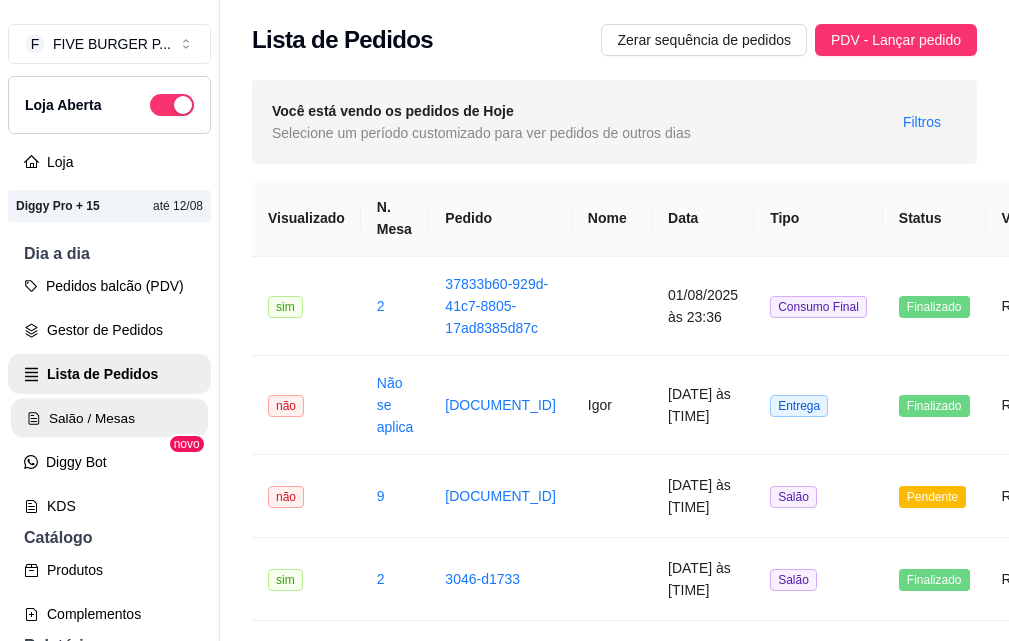 click on "Salão / Mesas" at bounding box center [109, 418] 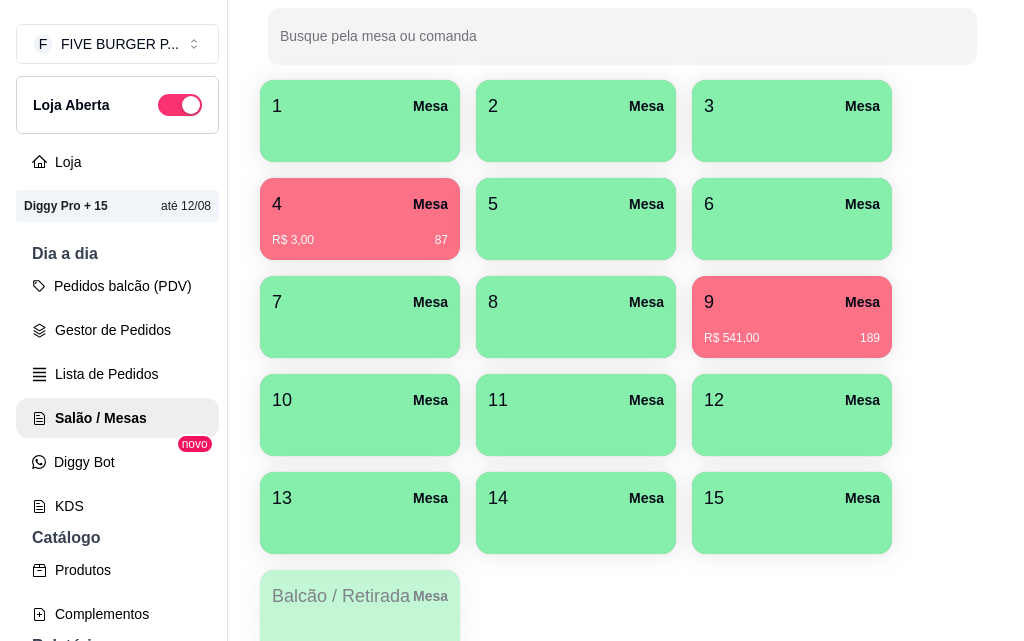 scroll, scrollTop: 576, scrollLeft: 0, axis: vertical 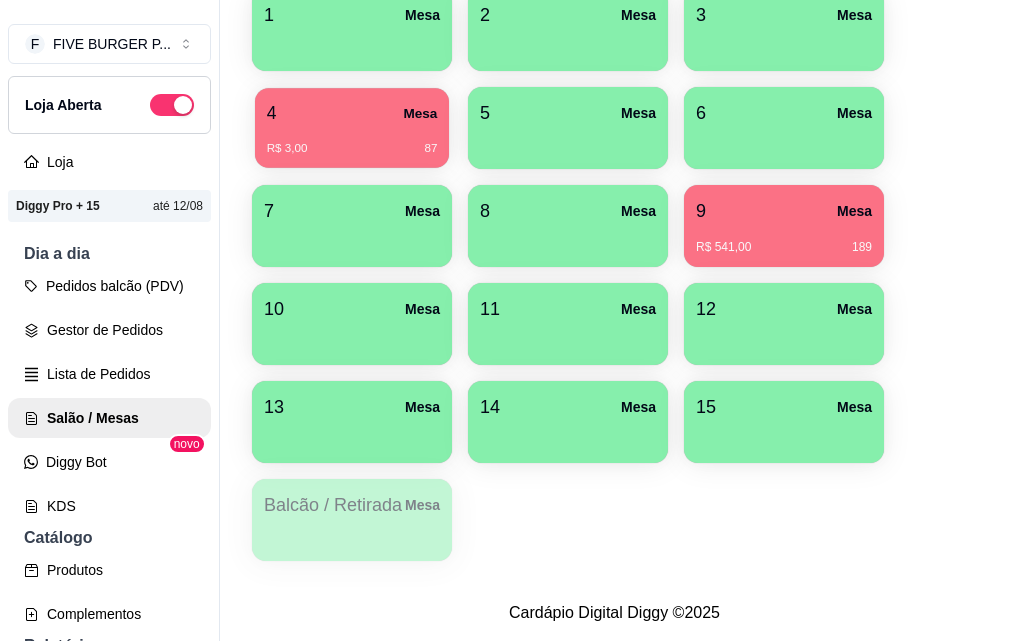 click on "R$ 3,00 87" at bounding box center [352, 149] 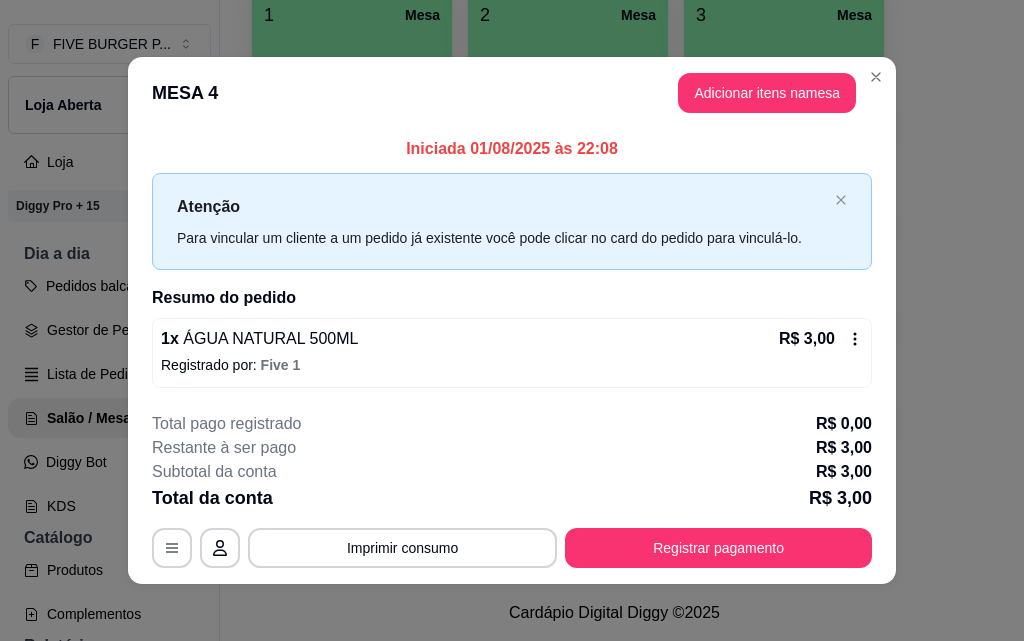 click 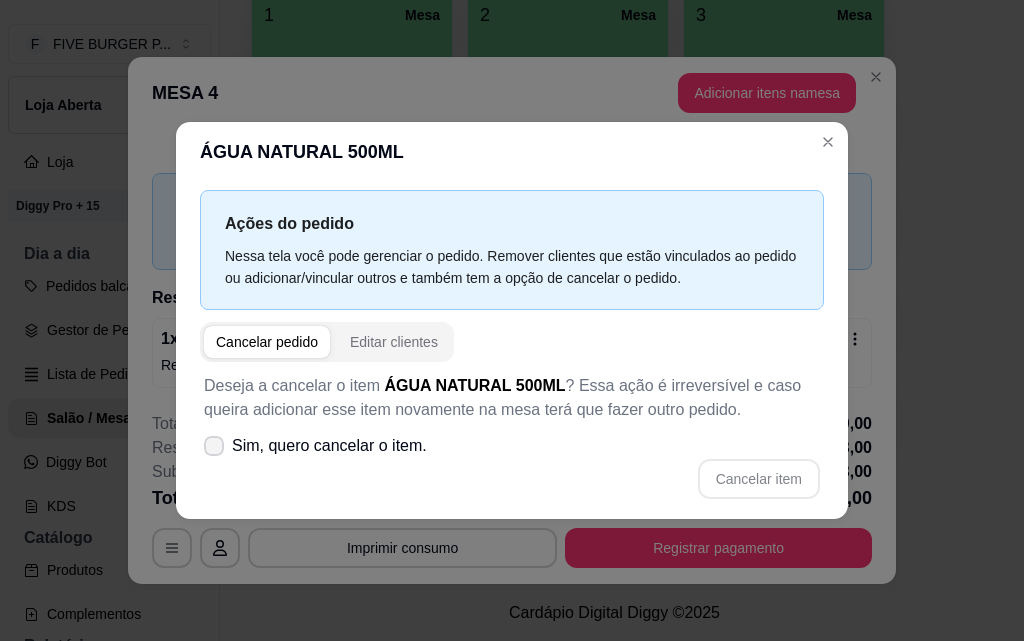 click at bounding box center (214, 446) 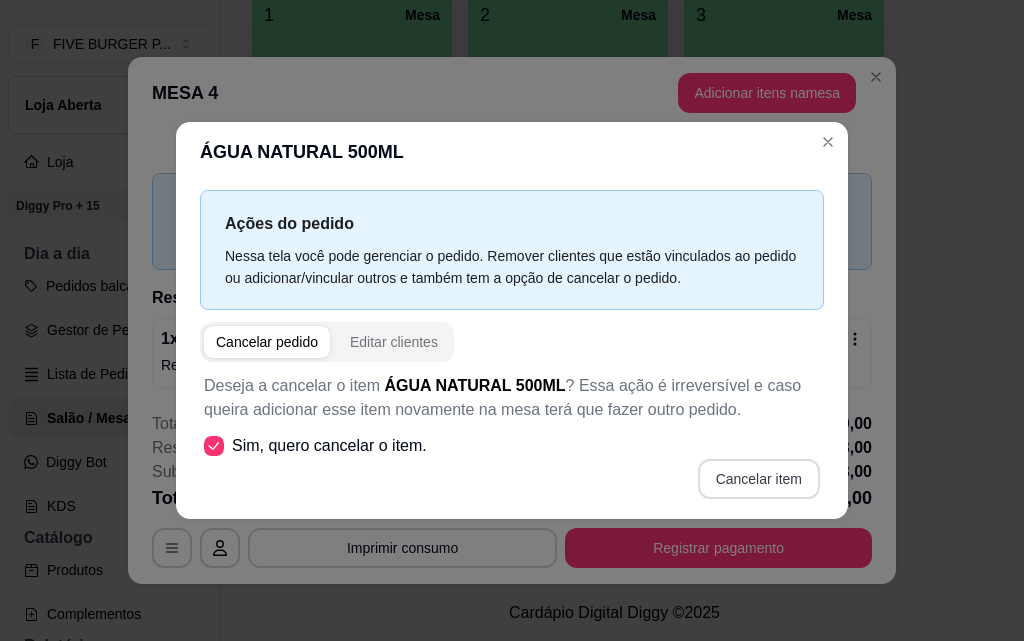 click on "Cancelar item" at bounding box center (759, 479) 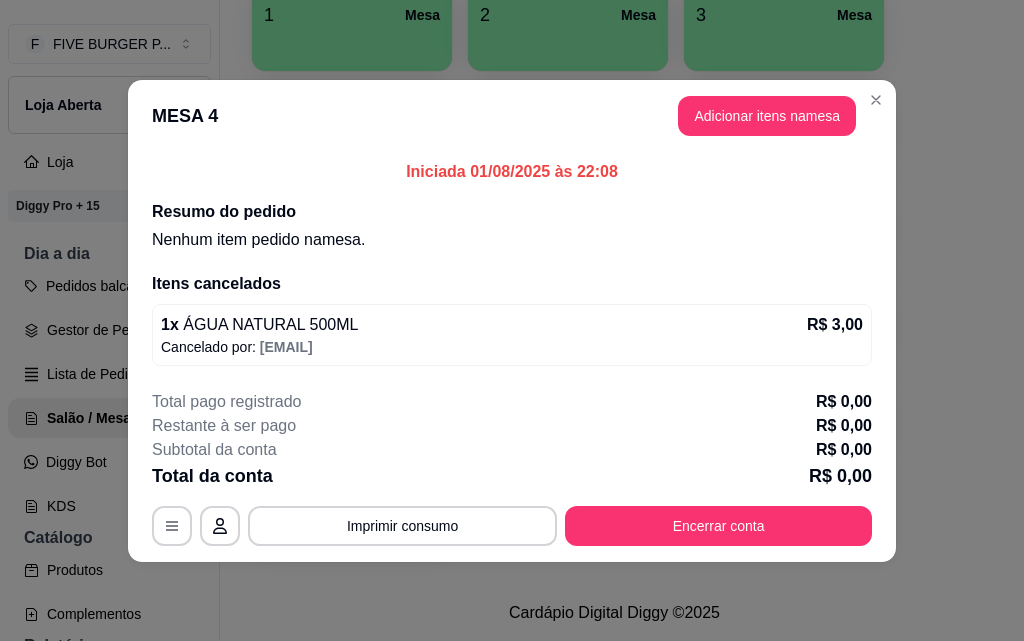 click on "MESA 4 Adicionar itens na  mesa" at bounding box center [512, 116] 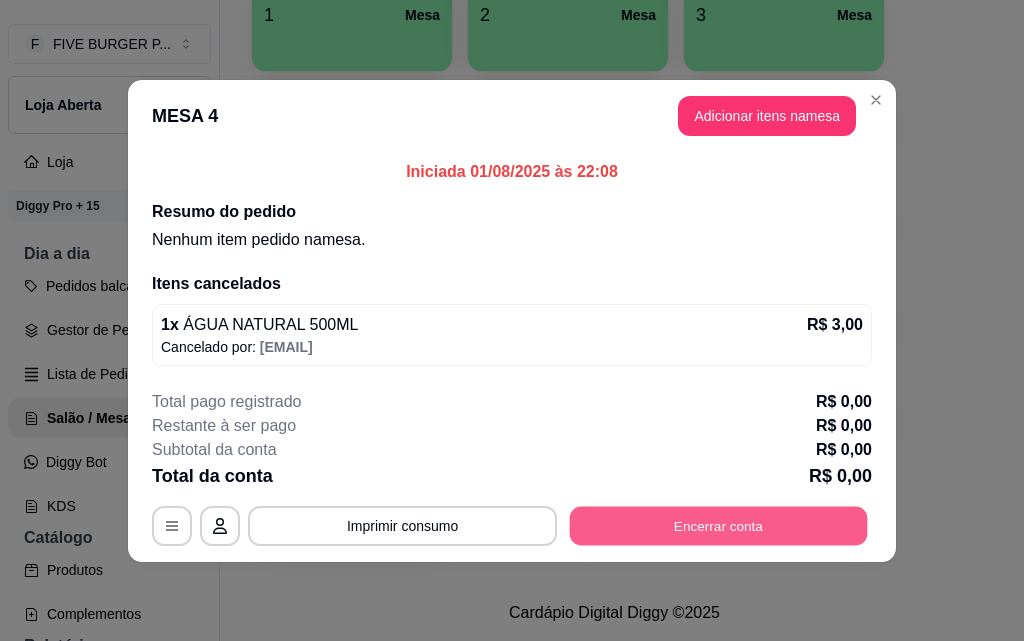 click on "Encerrar conta" at bounding box center [719, 525] 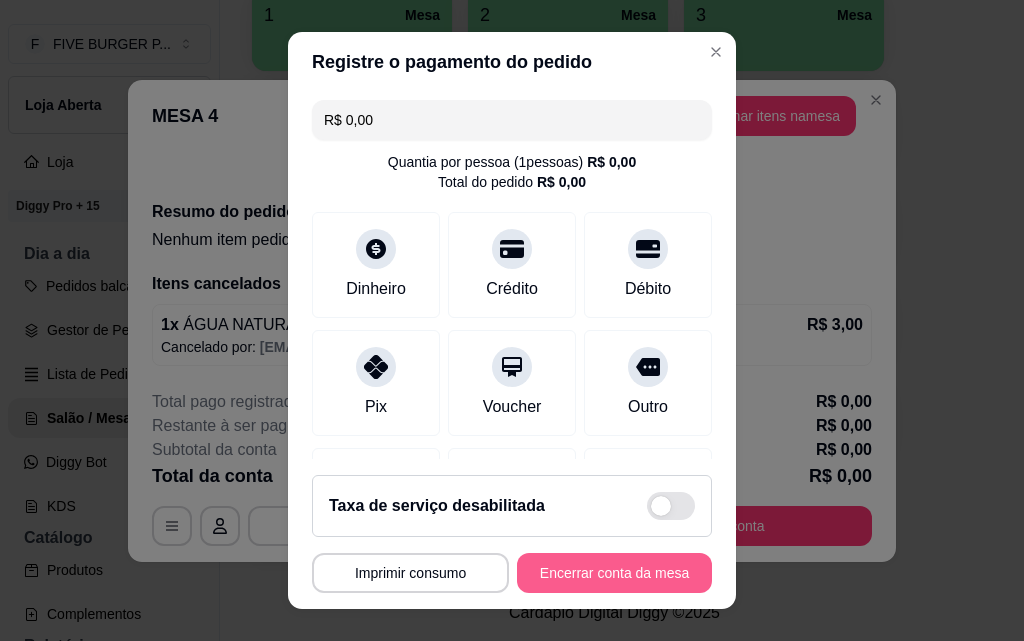 click on "Encerrar conta da mesa" at bounding box center (614, 573) 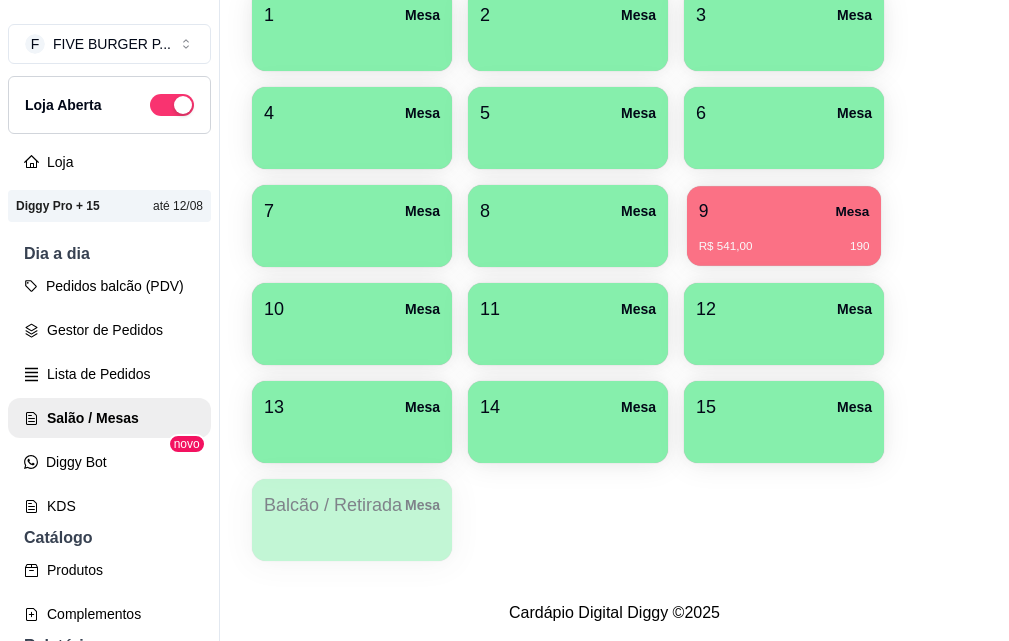 click on "R$ 541,00 190" at bounding box center (784, 247) 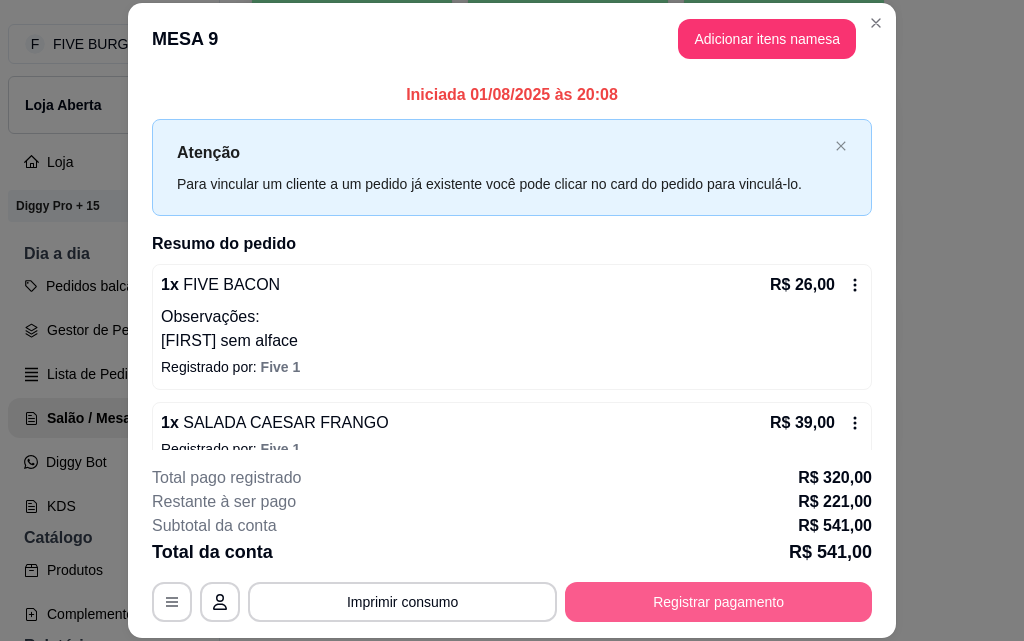 click on "Registrar pagamento" at bounding box center [718, 602] 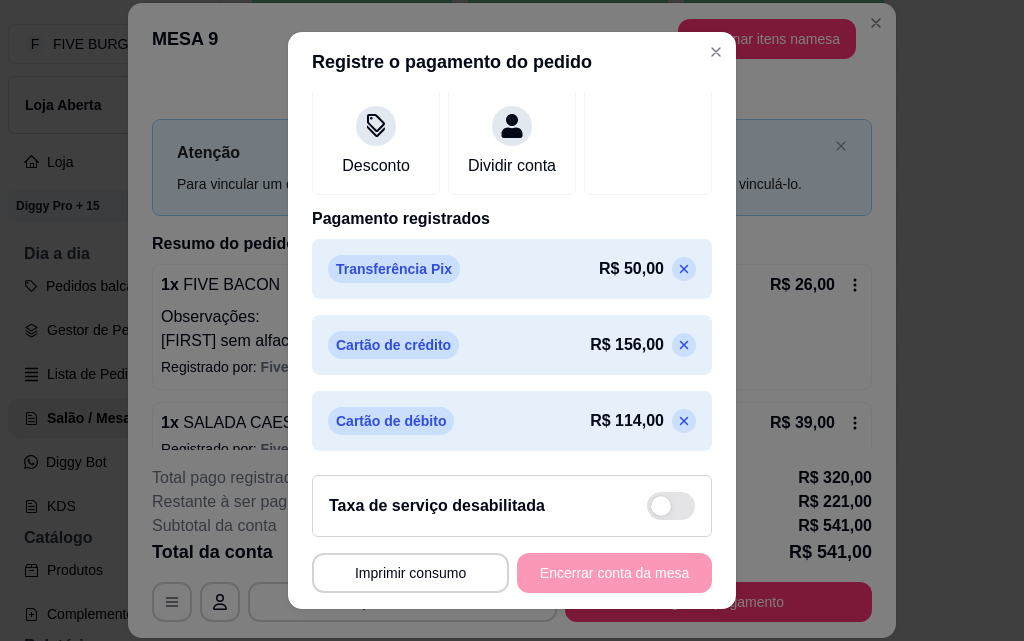 scroll, scrollTop: 403, scrollLeft: 0, axis: vertical 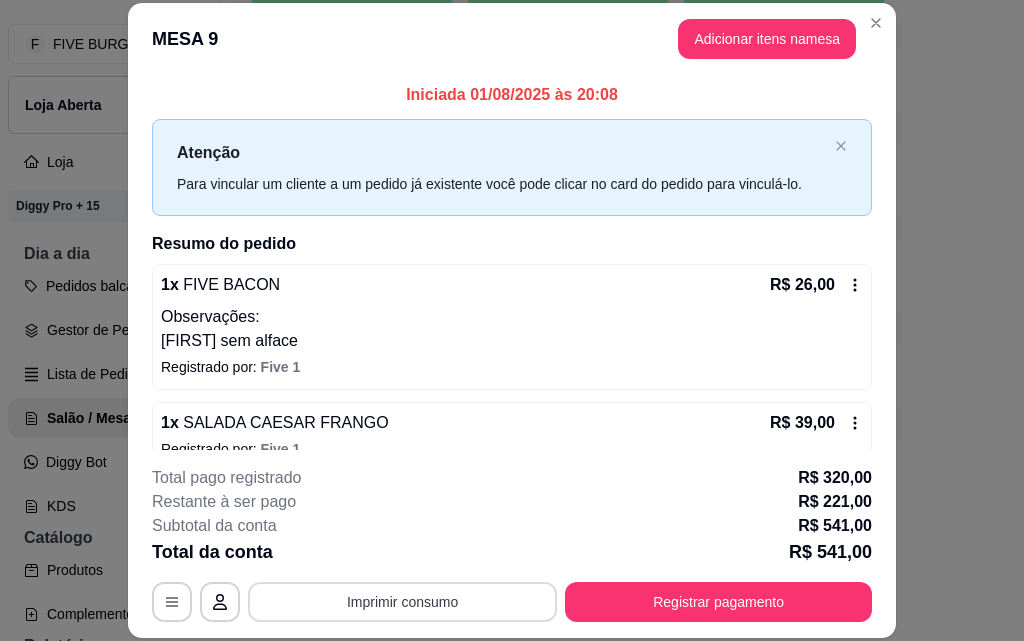 click on "Imprimir consumo" at bounding box center [402, 602] 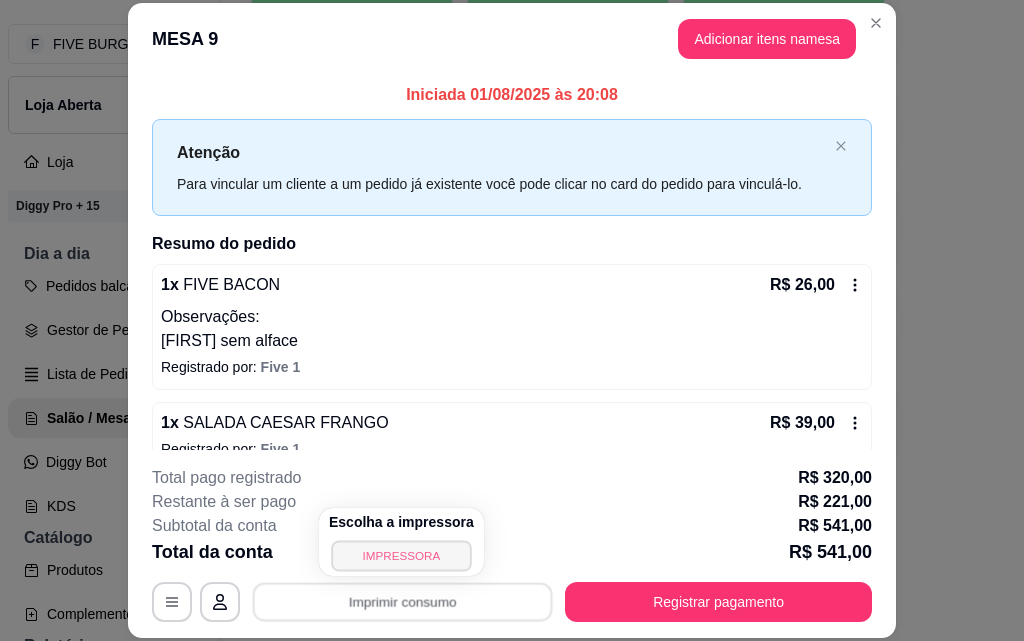 click on "IMPRESSORA" at bounding box center [401, 555] 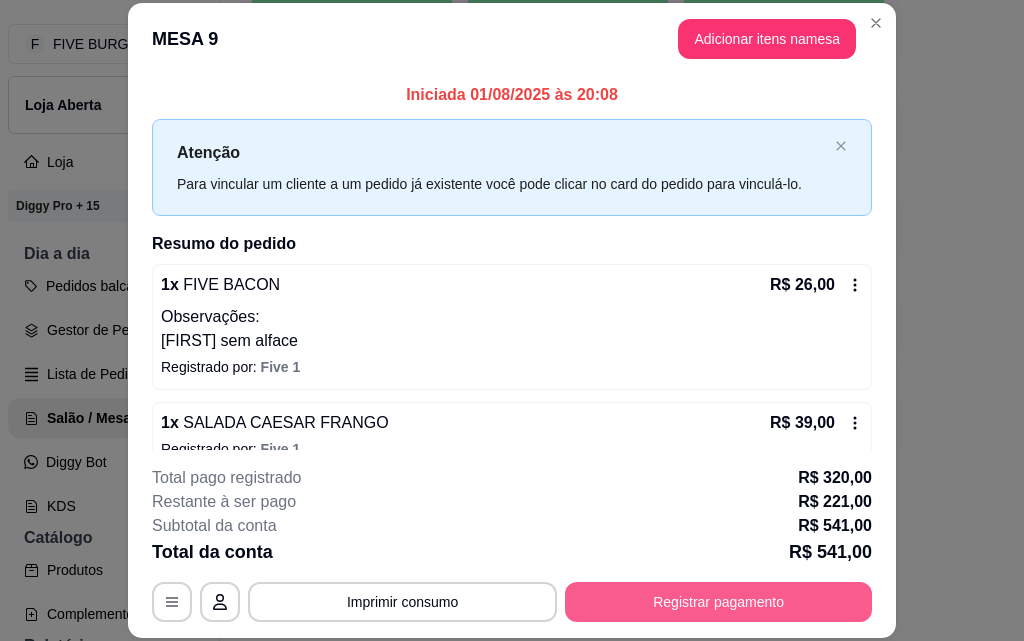 click on "Registrar pagamento" at bounding box center (718, 602) 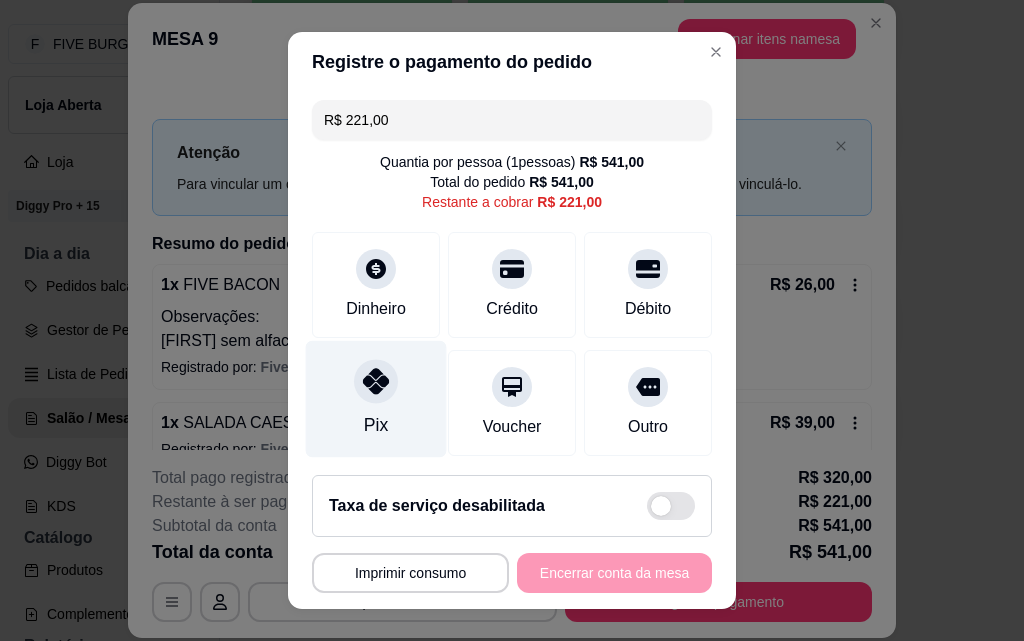 click at bounding box center [376, 381] 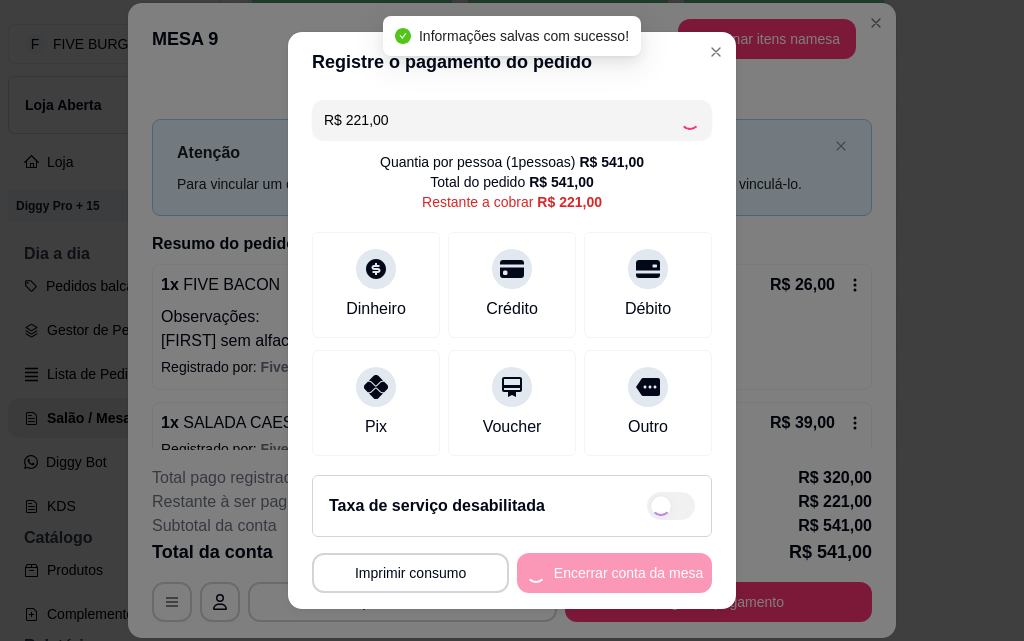 type on "R$ 0,00" 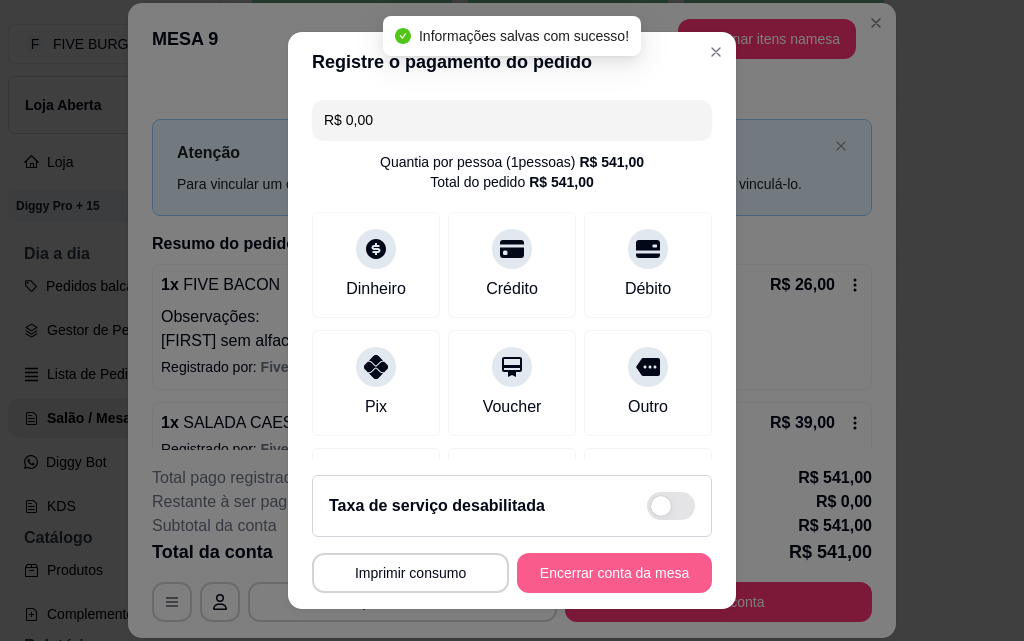 click on "Encerrar conta da mesa" at bounding box center [614, 573] 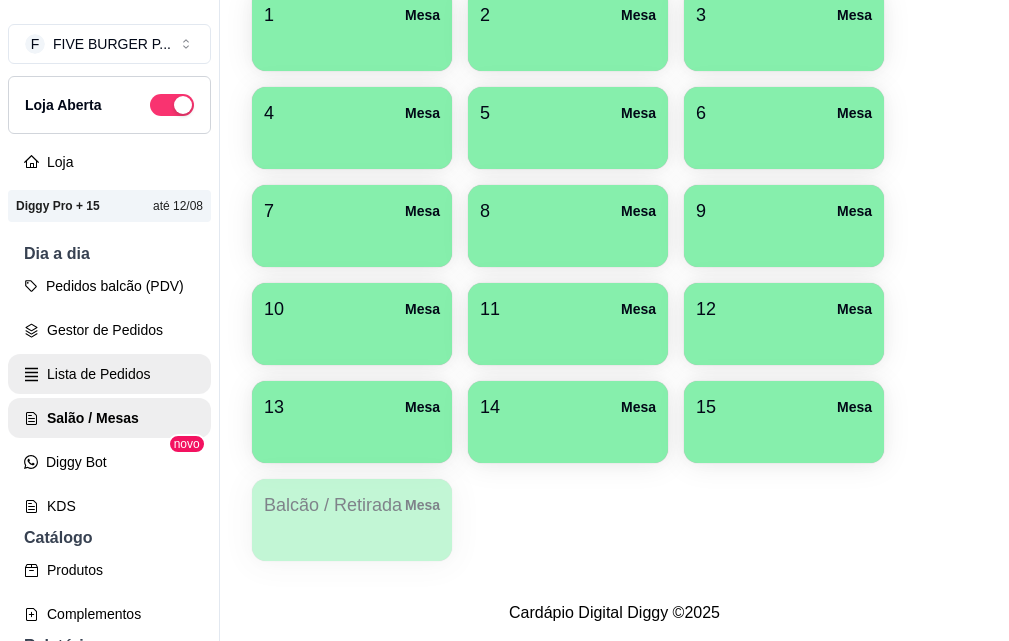 click on "Lista de Pedidos" at bounding box center [109, 374] 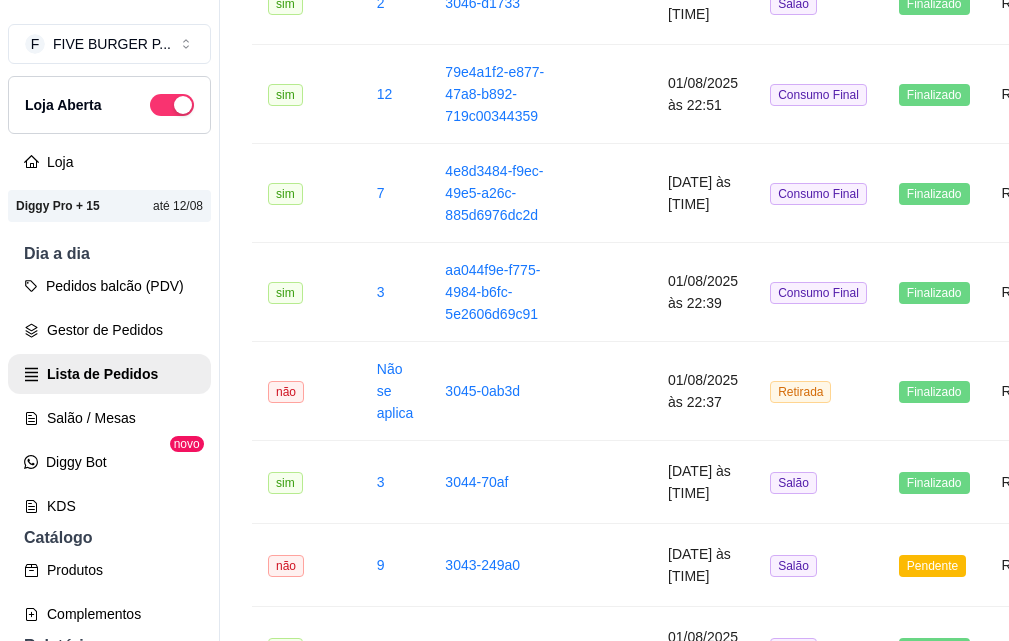 scroll, scrollTop: 0, scrollLeft: 0, axis: both 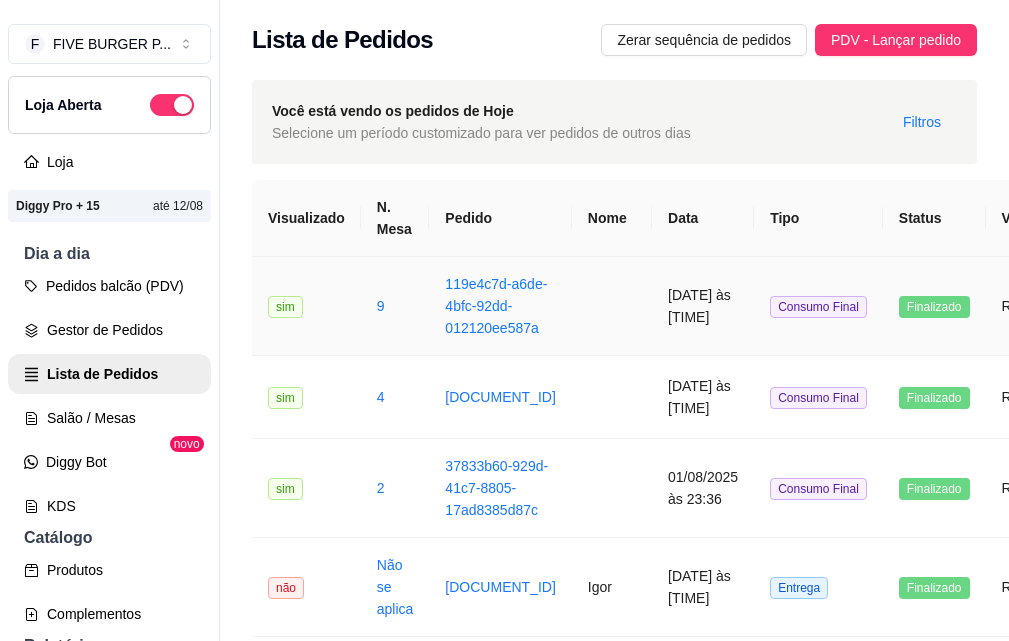 click at bounding box center (612, 306) 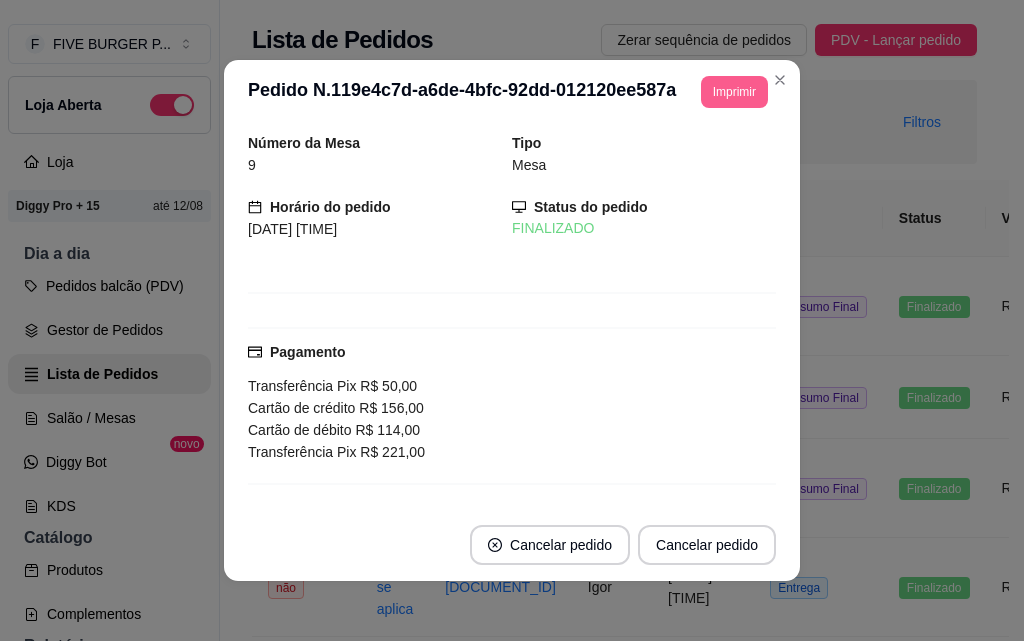 click on "Imprimir" at bounding box center [734, 92] 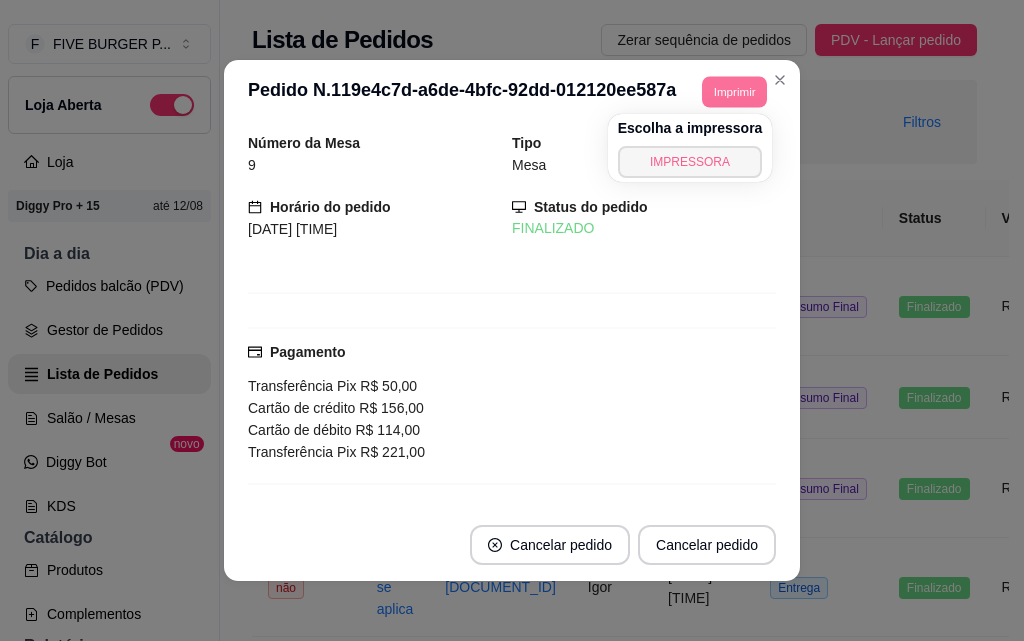 click on "IMPRESSORA" at bounding box center (690, 162) 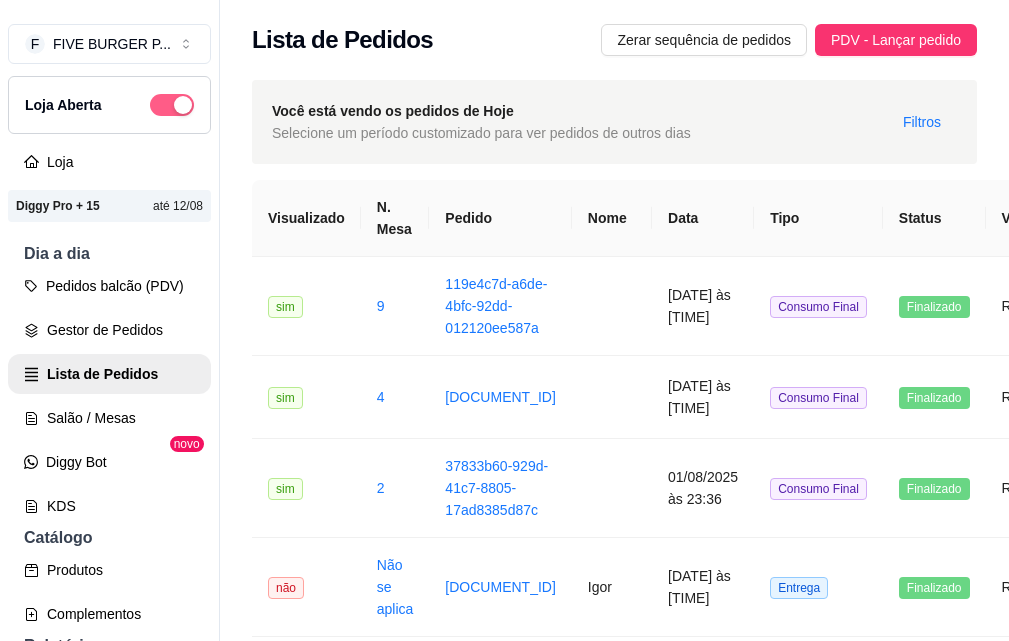 click at bounding box center (172, 105) 